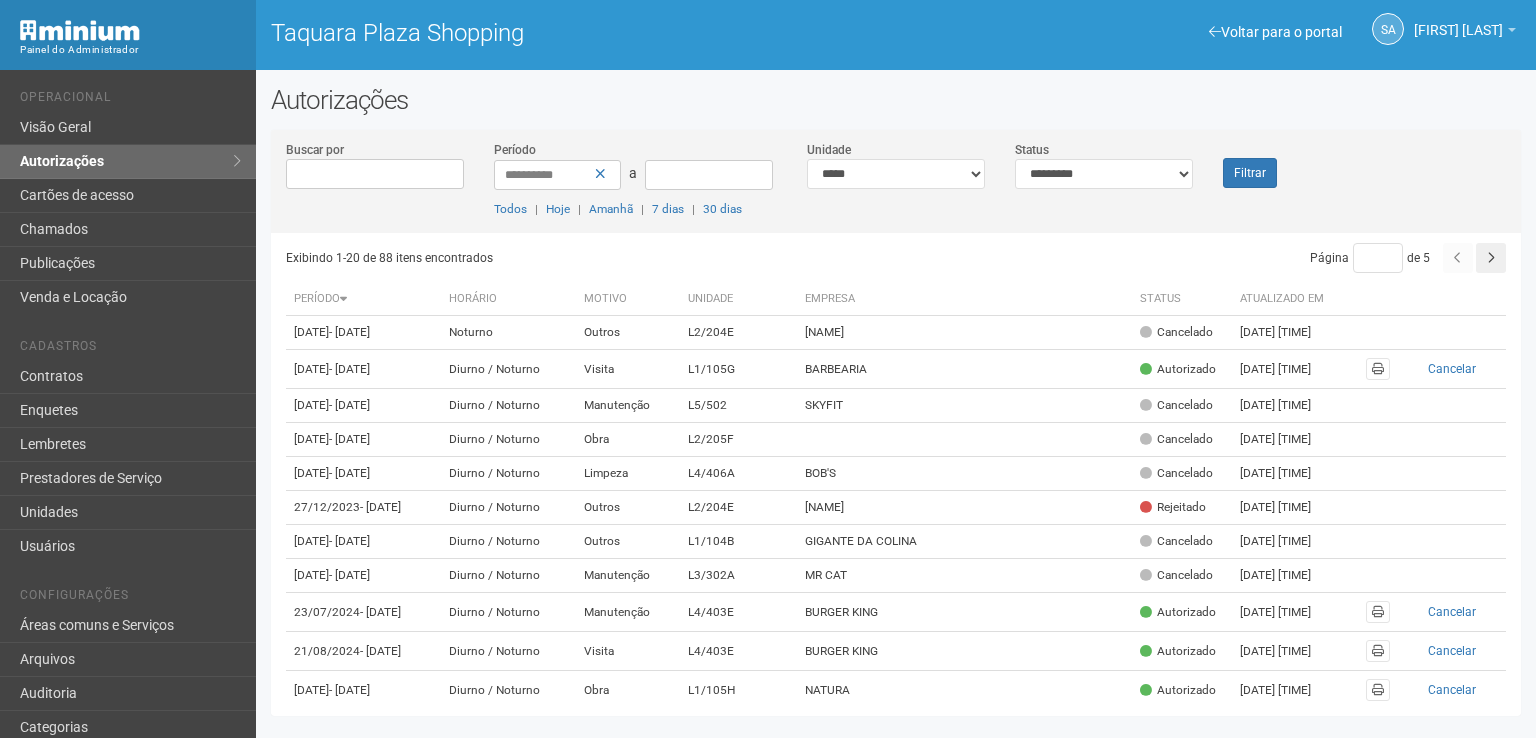 select on "*" 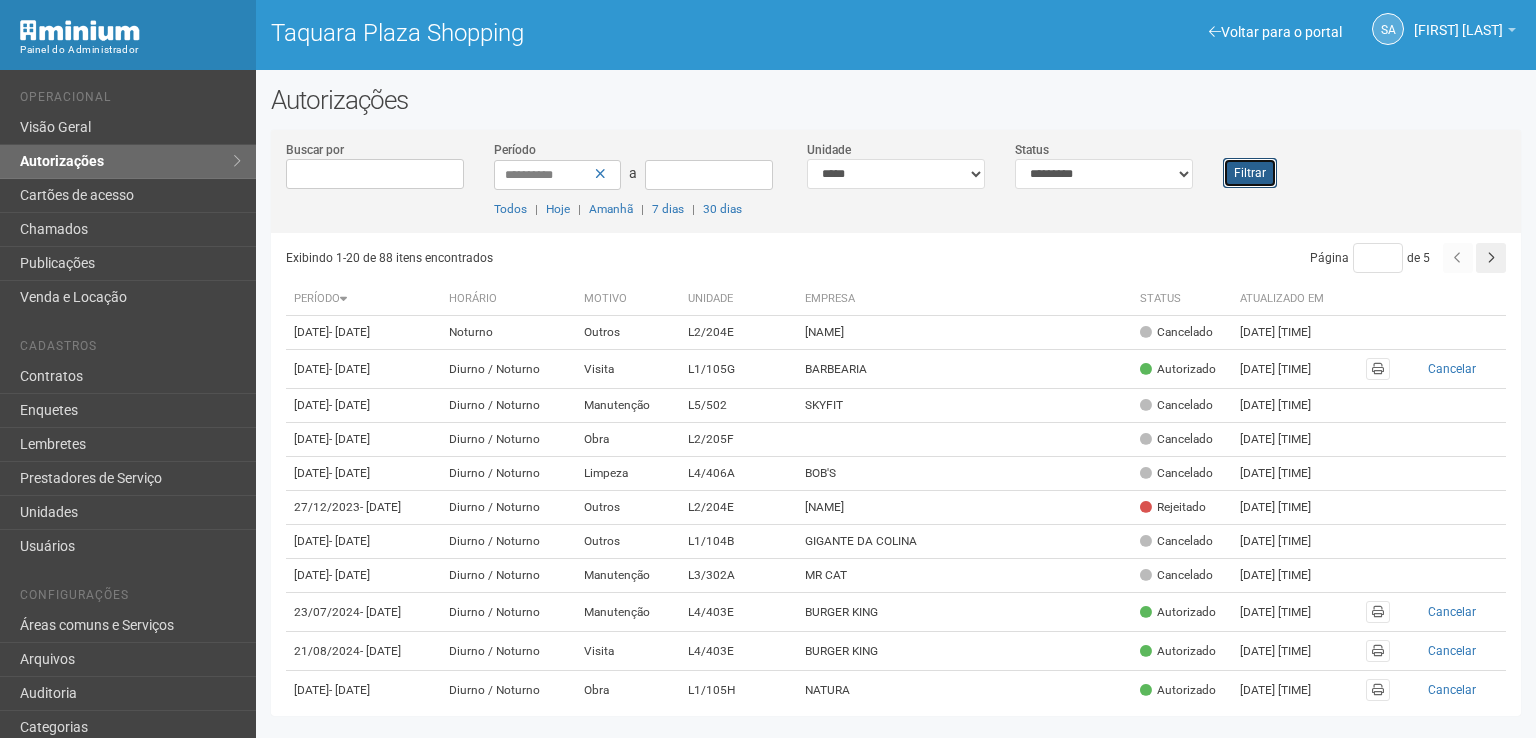 click on "Filtrar" at bounding box center (1250, 173) 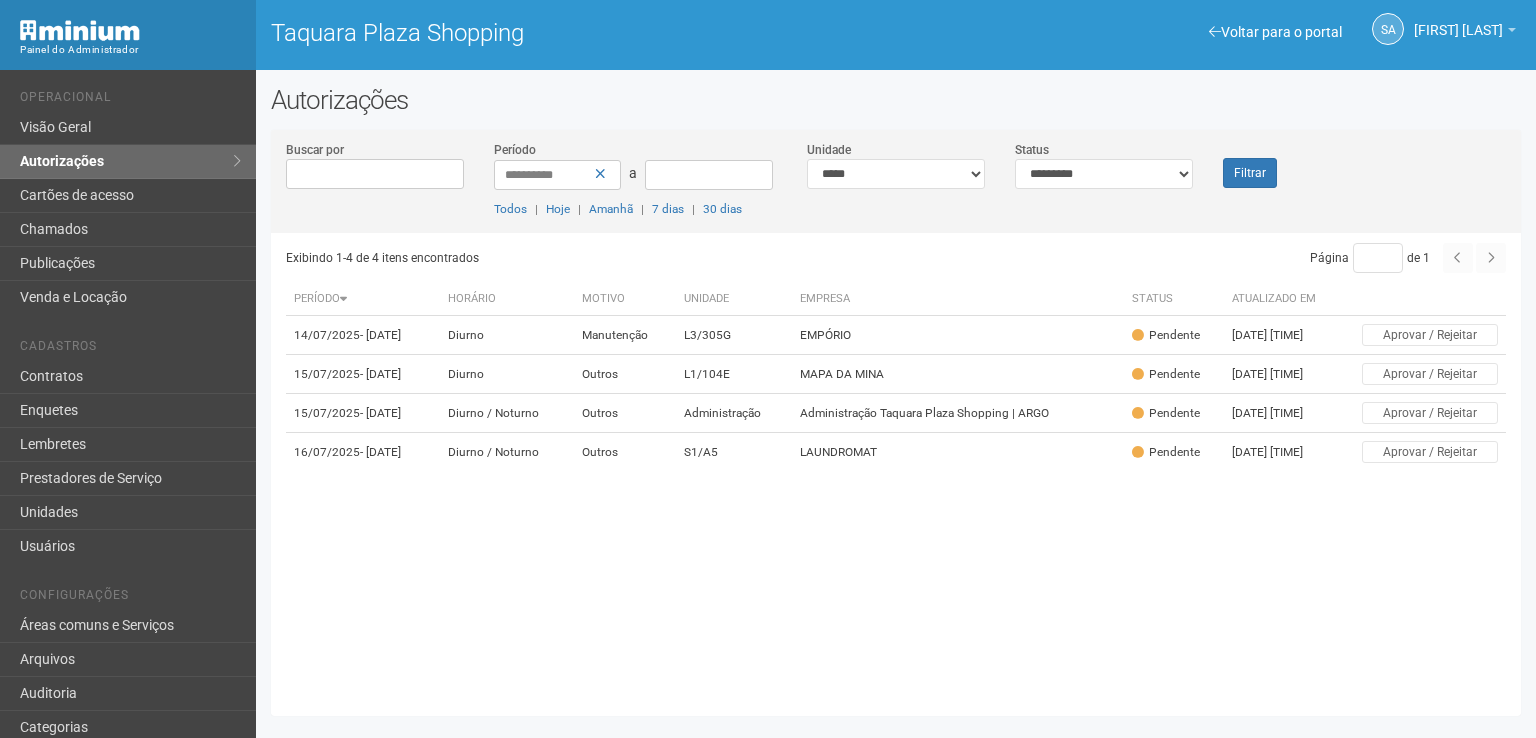 scroll, scrollTop: 0, scrollLeft: 0, axis: both 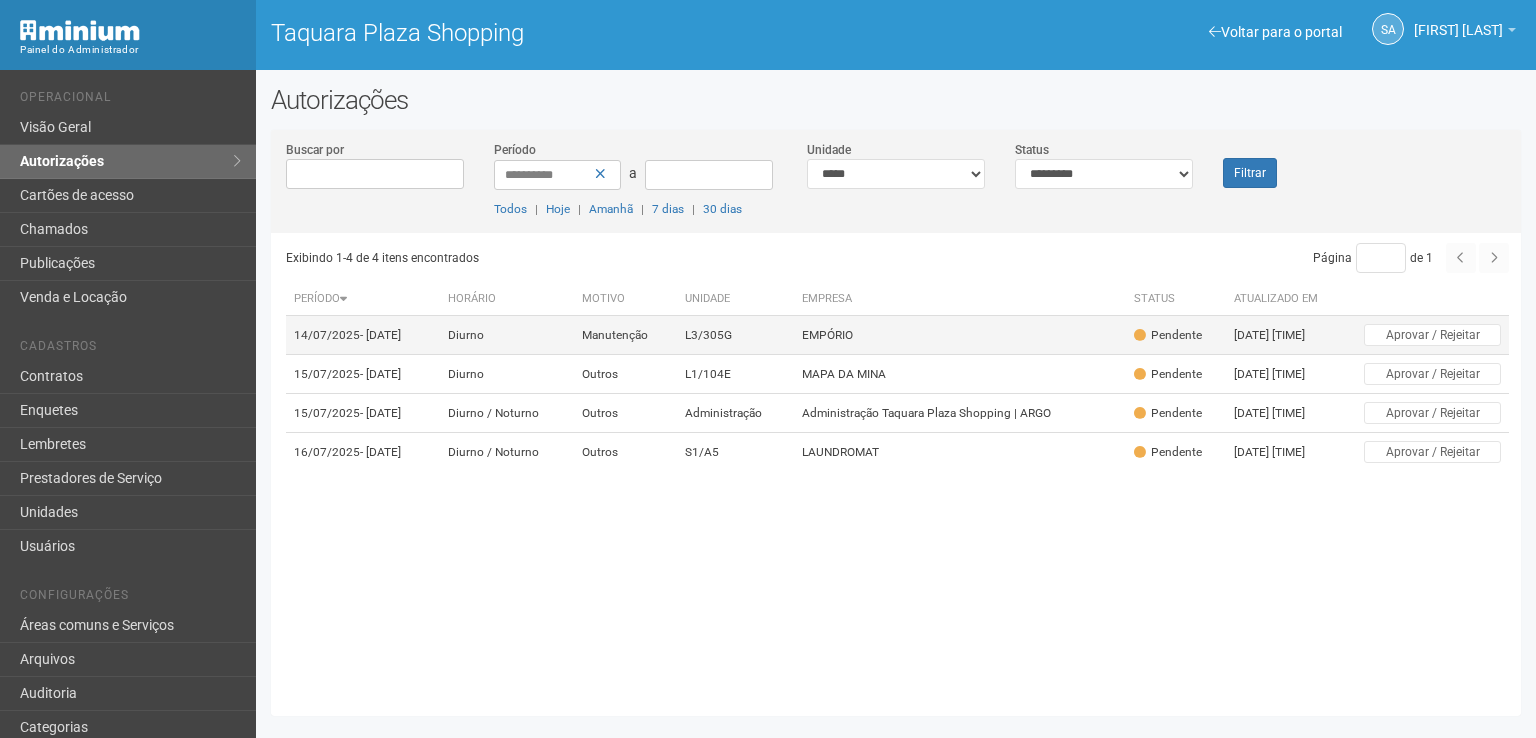 click on "EMPÓRIO" at bounding box center (960, 335) 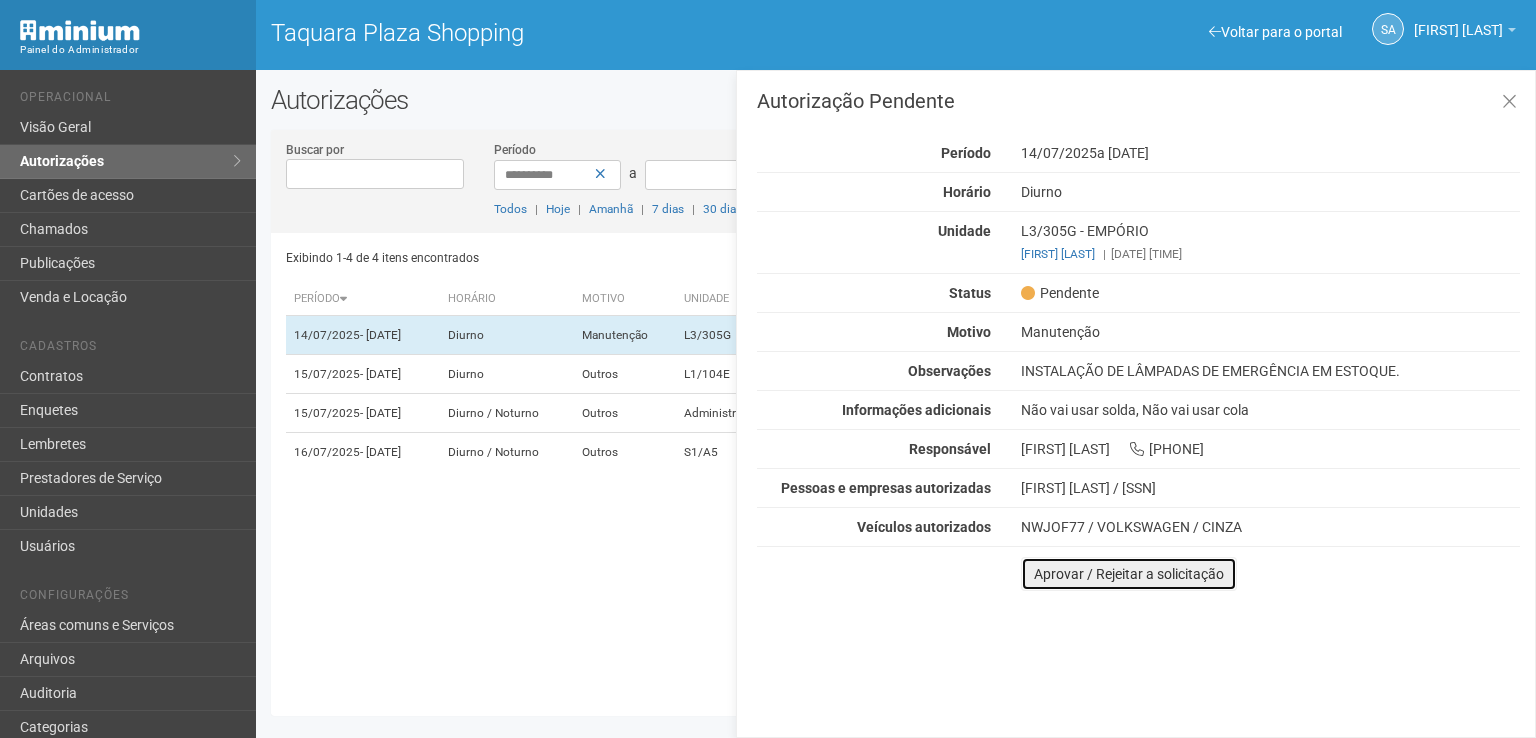click on "Aprovar / Rejeitar a solicitação" at bounding box center [1129, 574] 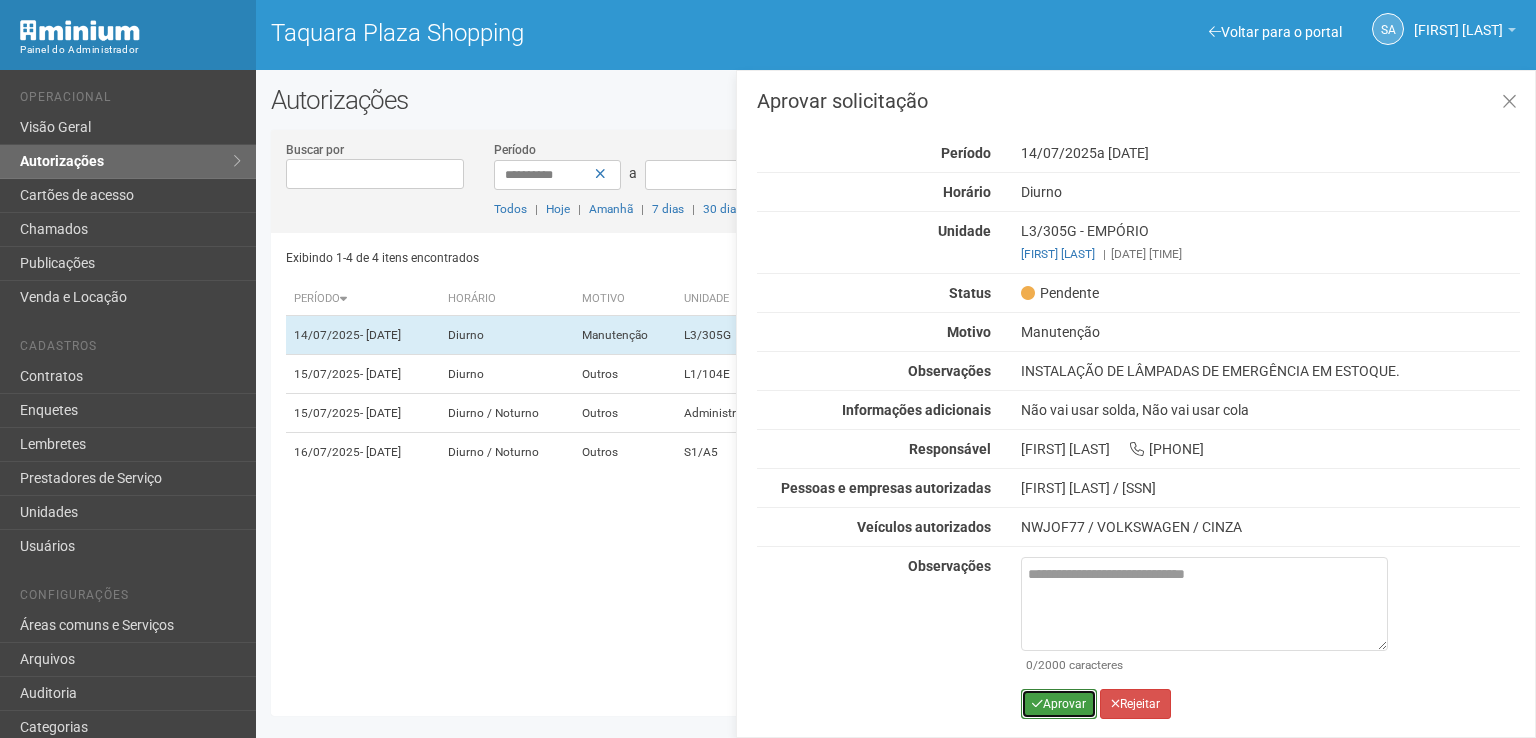 click on "Aprovar" at bounding box center (1059, 704) 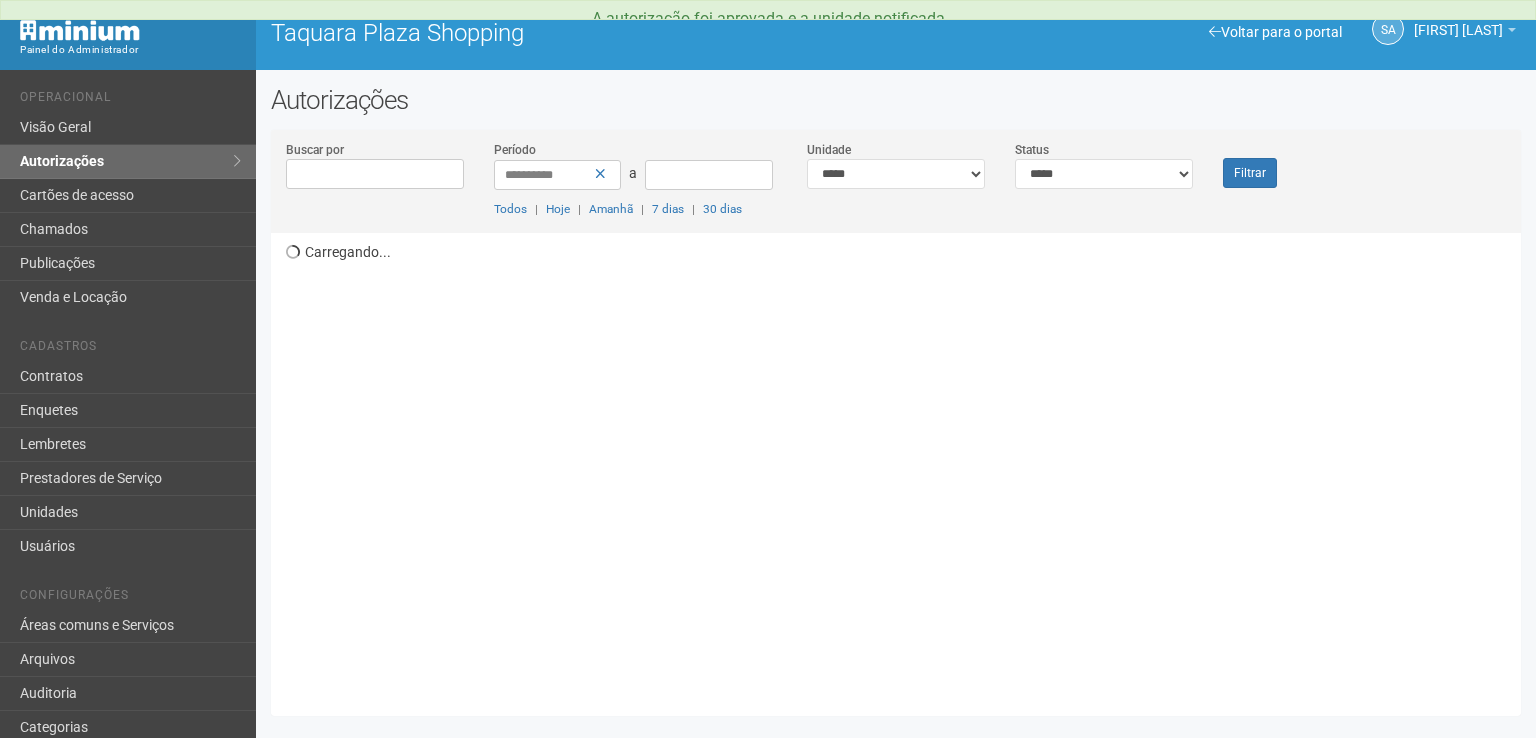 scroll, scrollTop: 0, scrollLeft: 0, axis: both 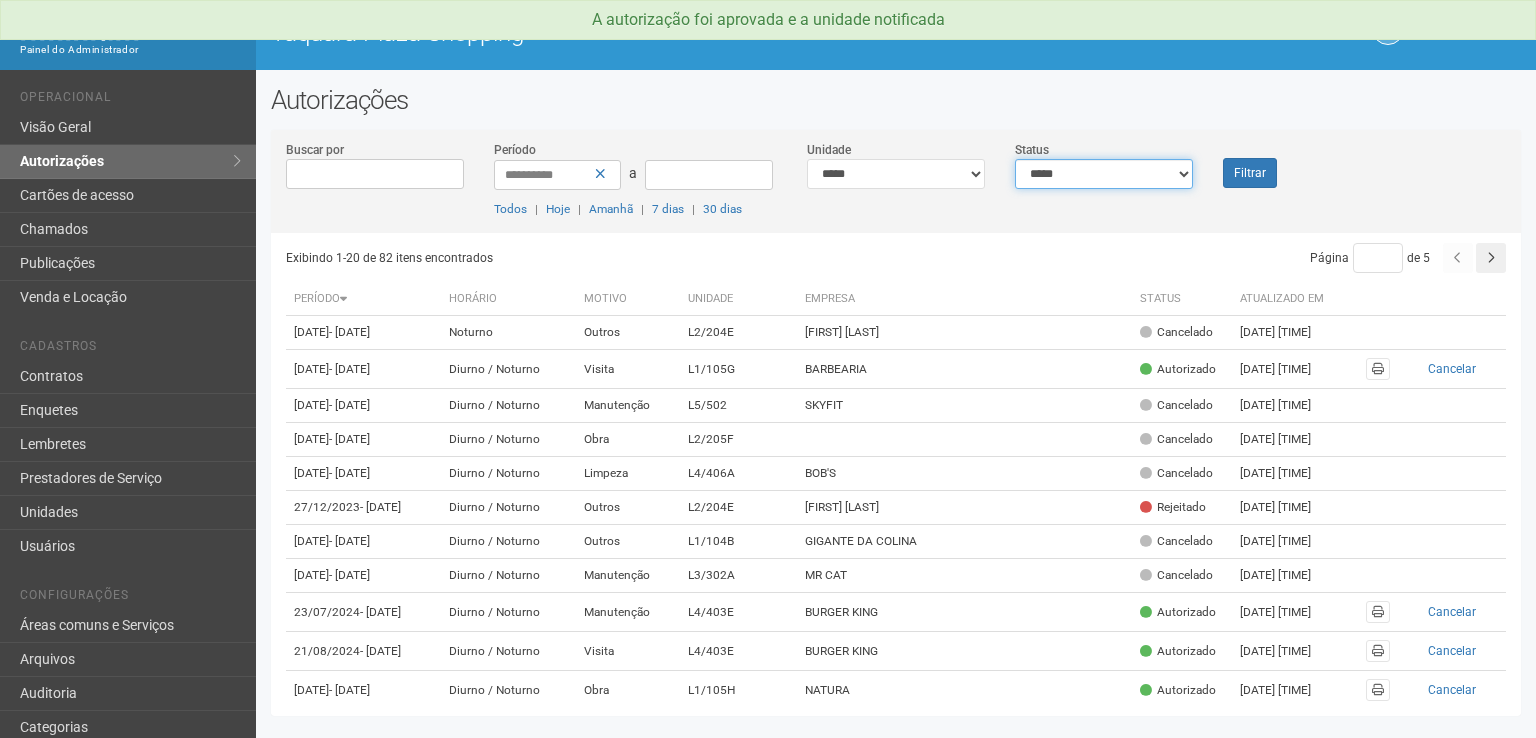 click on "**********" at bounding box center [1104, 174] 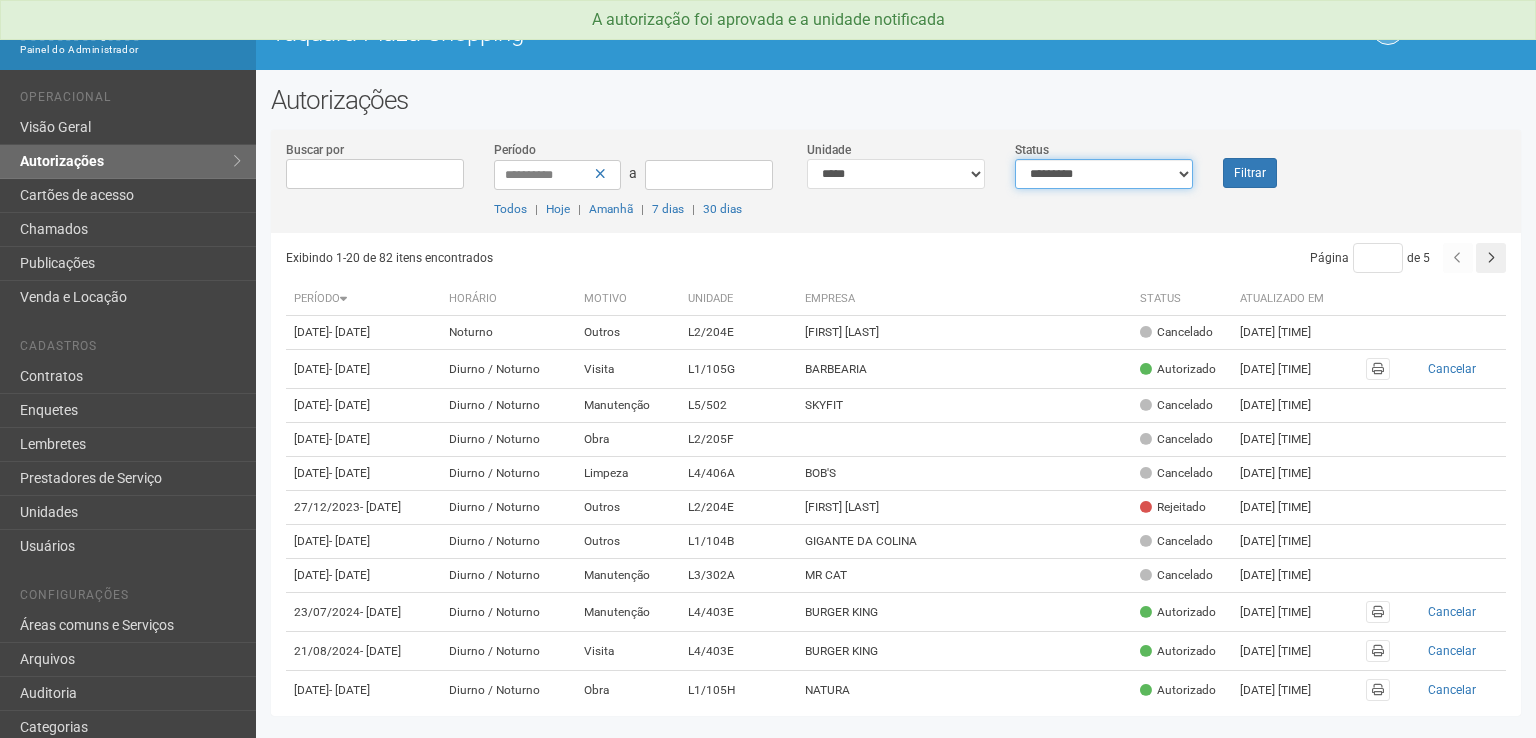 click on "**********" at bounding box center [1104, 174] 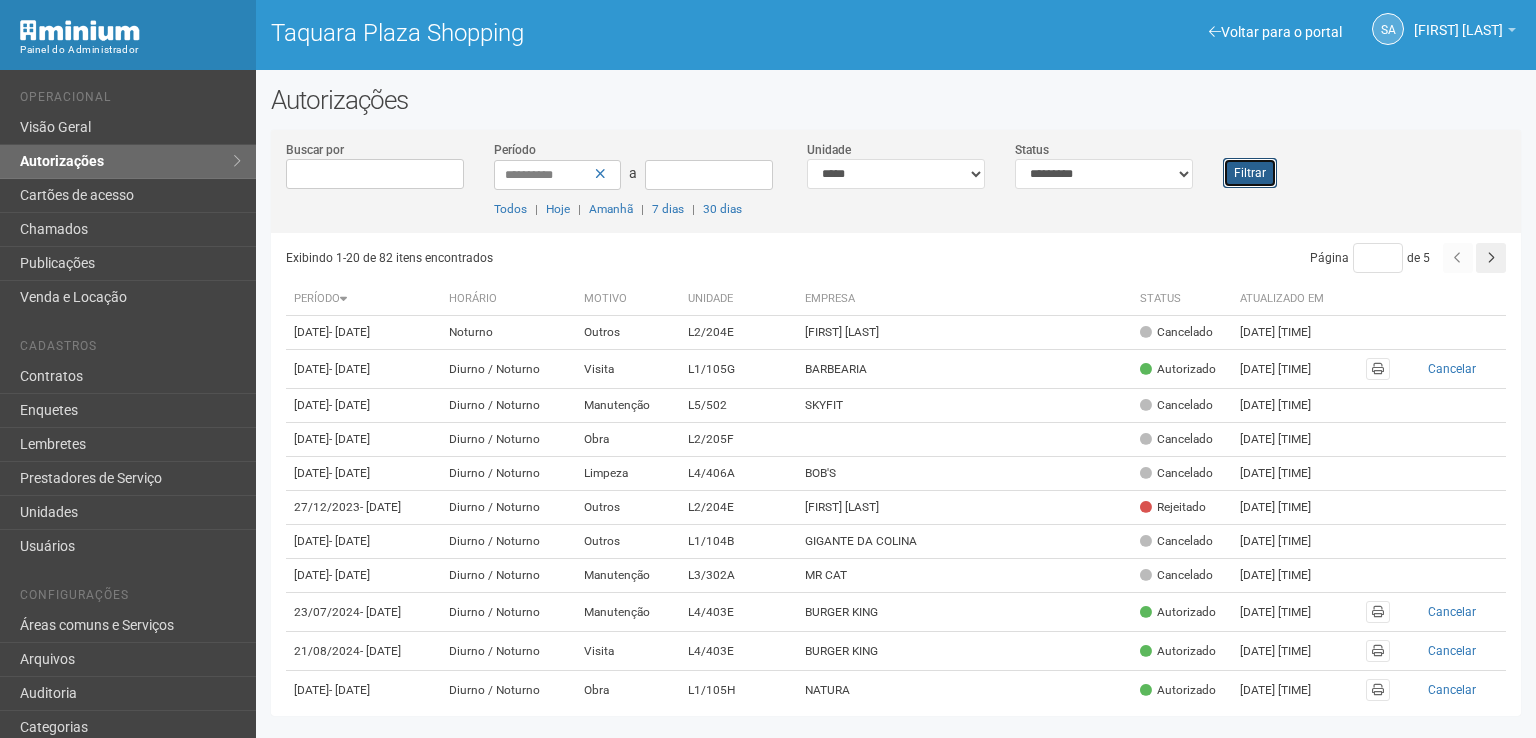 click on "Filtrar" at bounding box center (1250, 173) 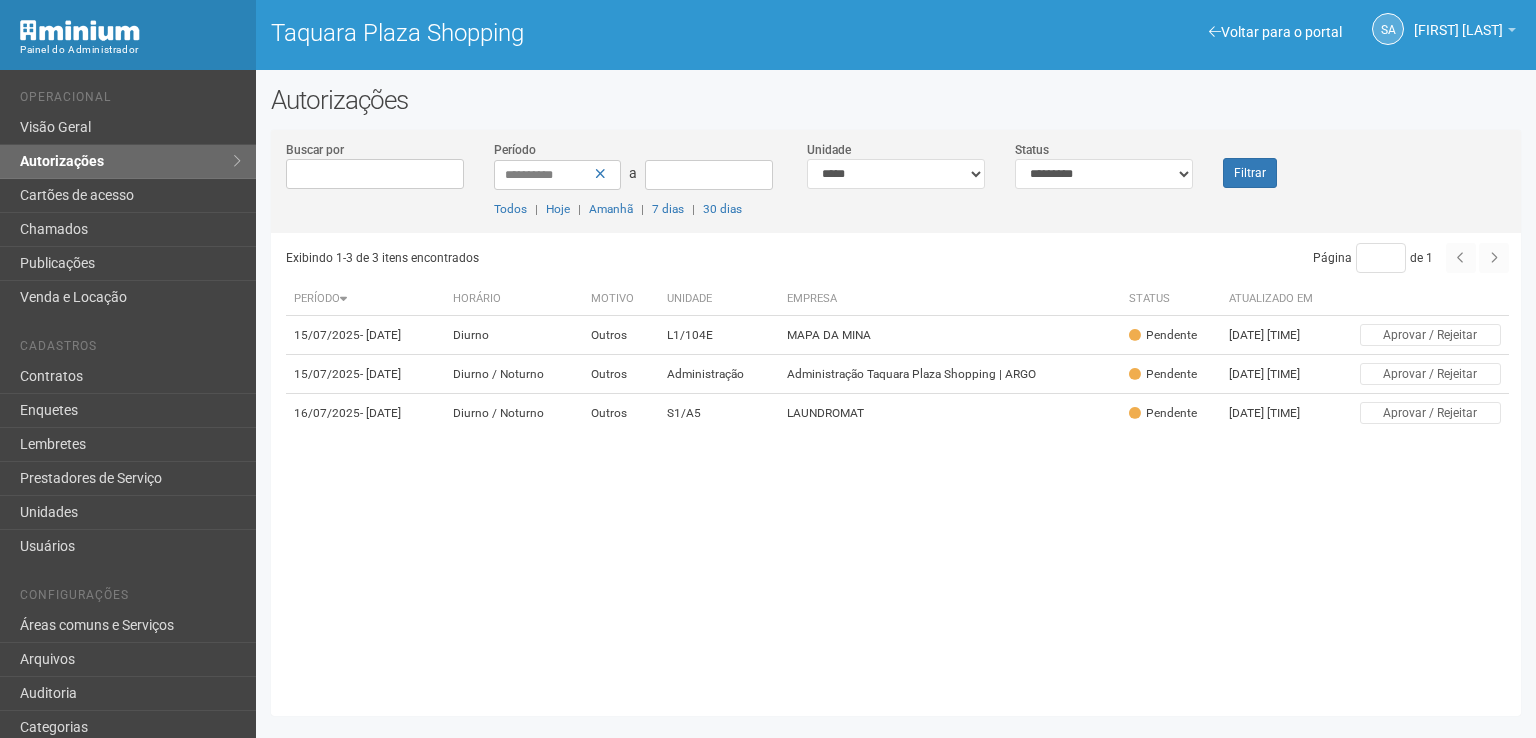 scroll, scrollTop: 0, scrollLeft: 0, axis: both 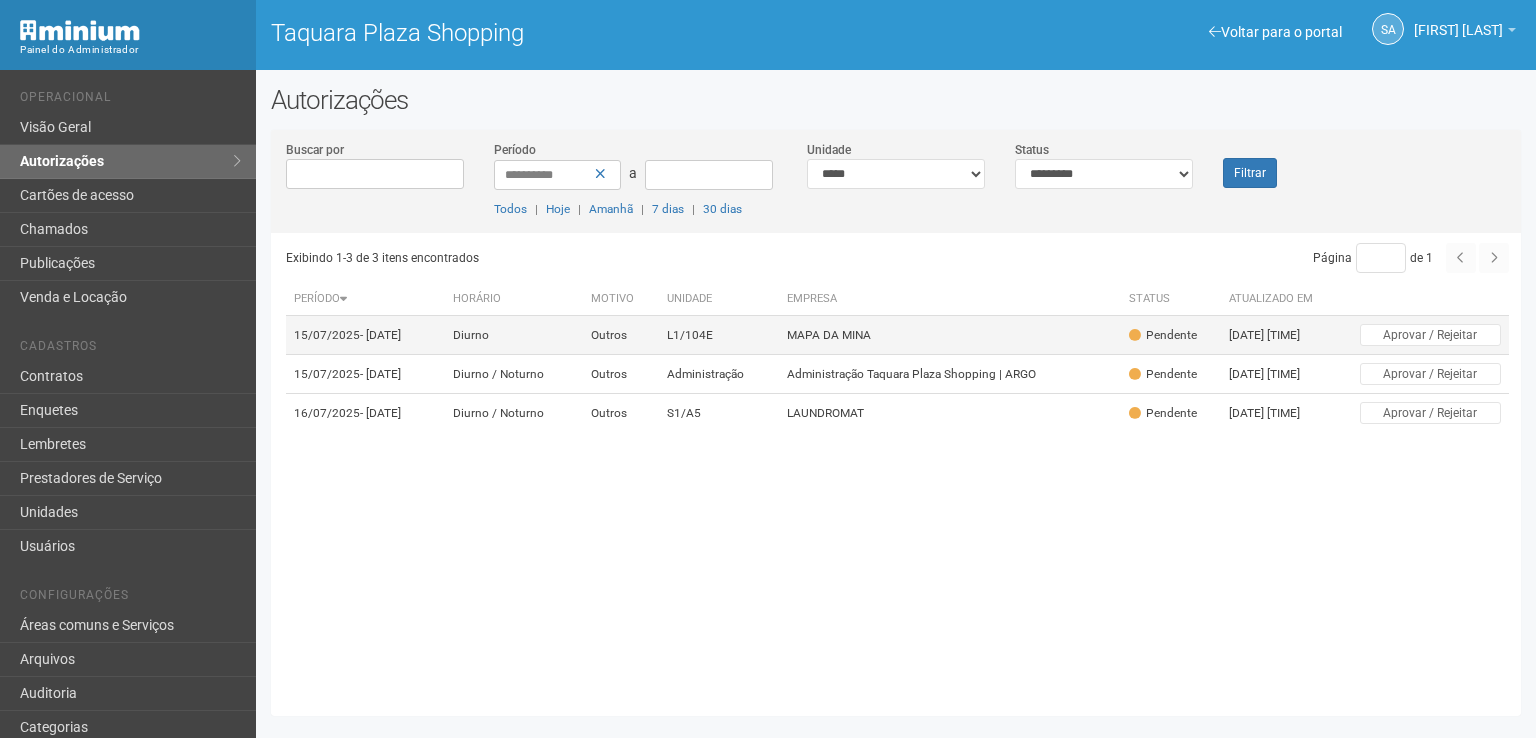 click on "Pendente" at bounding box center [1163, 335] 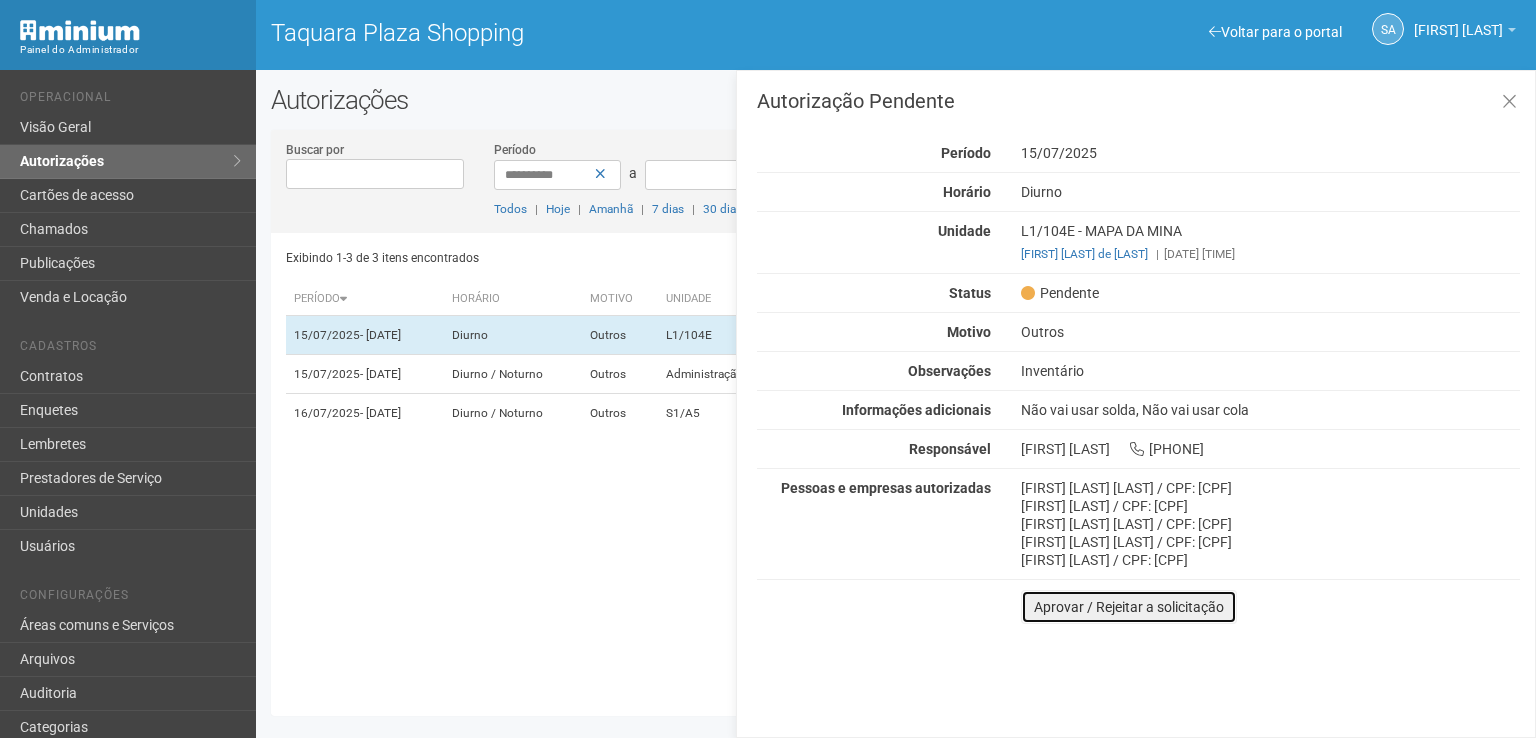 click on "Aprovar / Rejeitar a solicitação" at bounding box center [1129, 607] 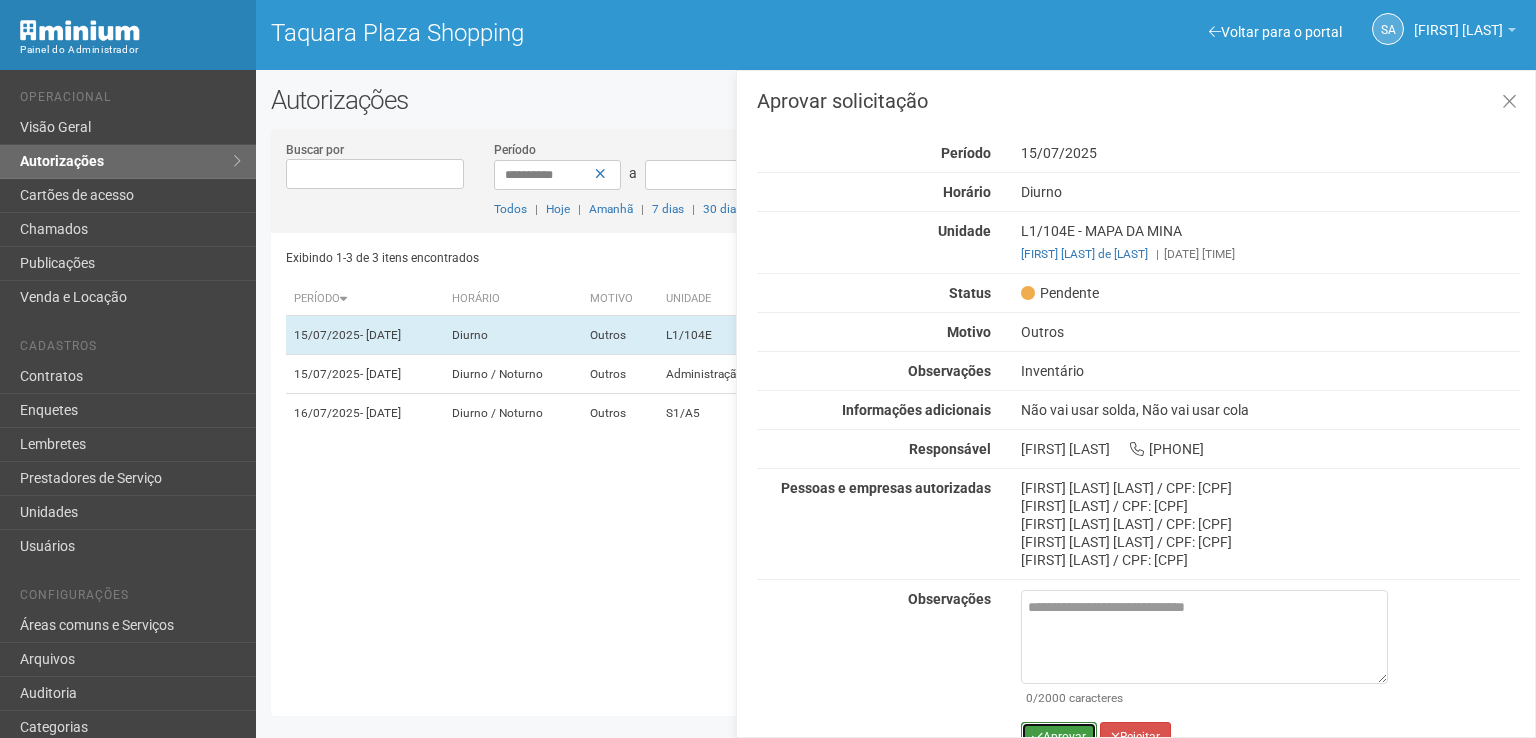 click on "Aprovar" at bounding box center [1059, 737] 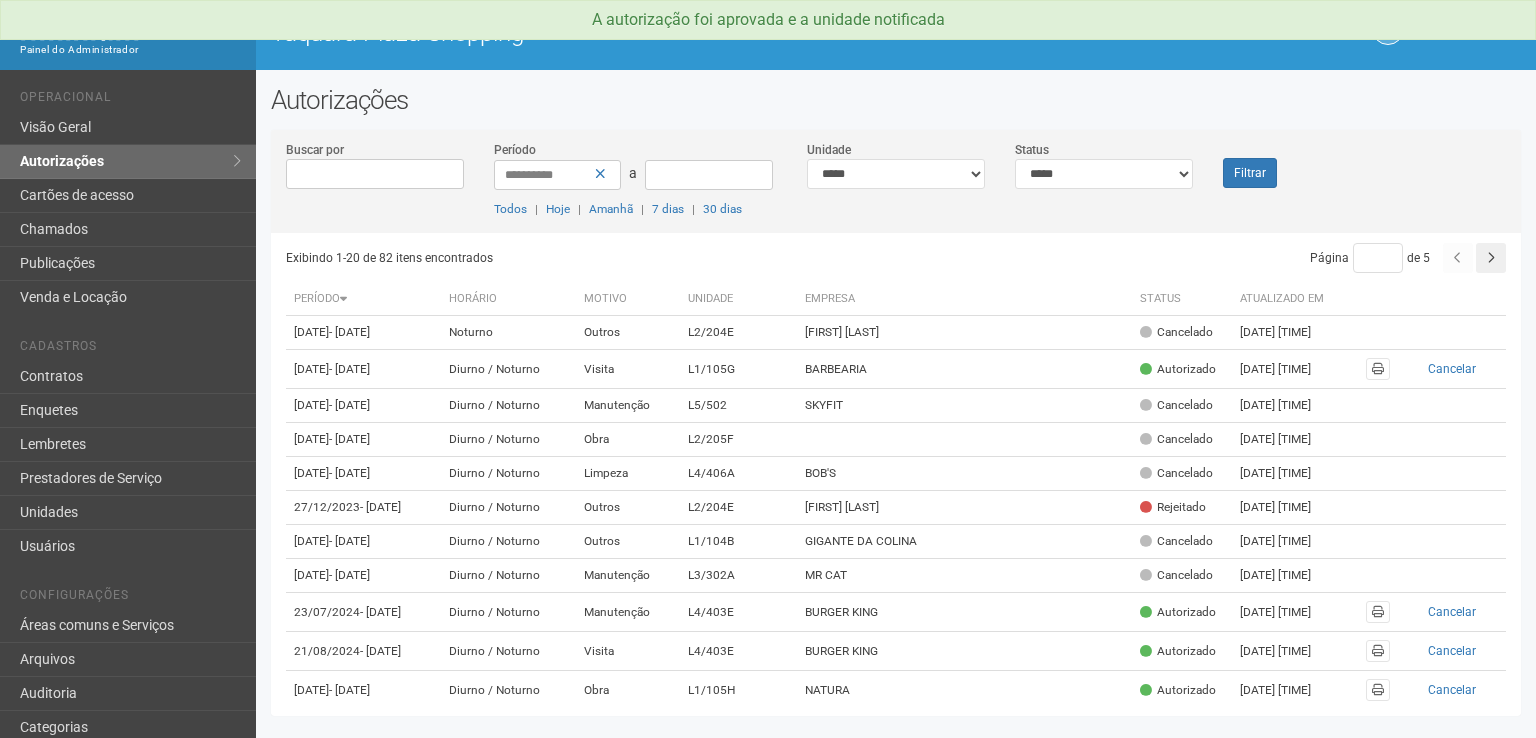 scroll, scrollTop: 0, scrollLeft: 0, axis: both 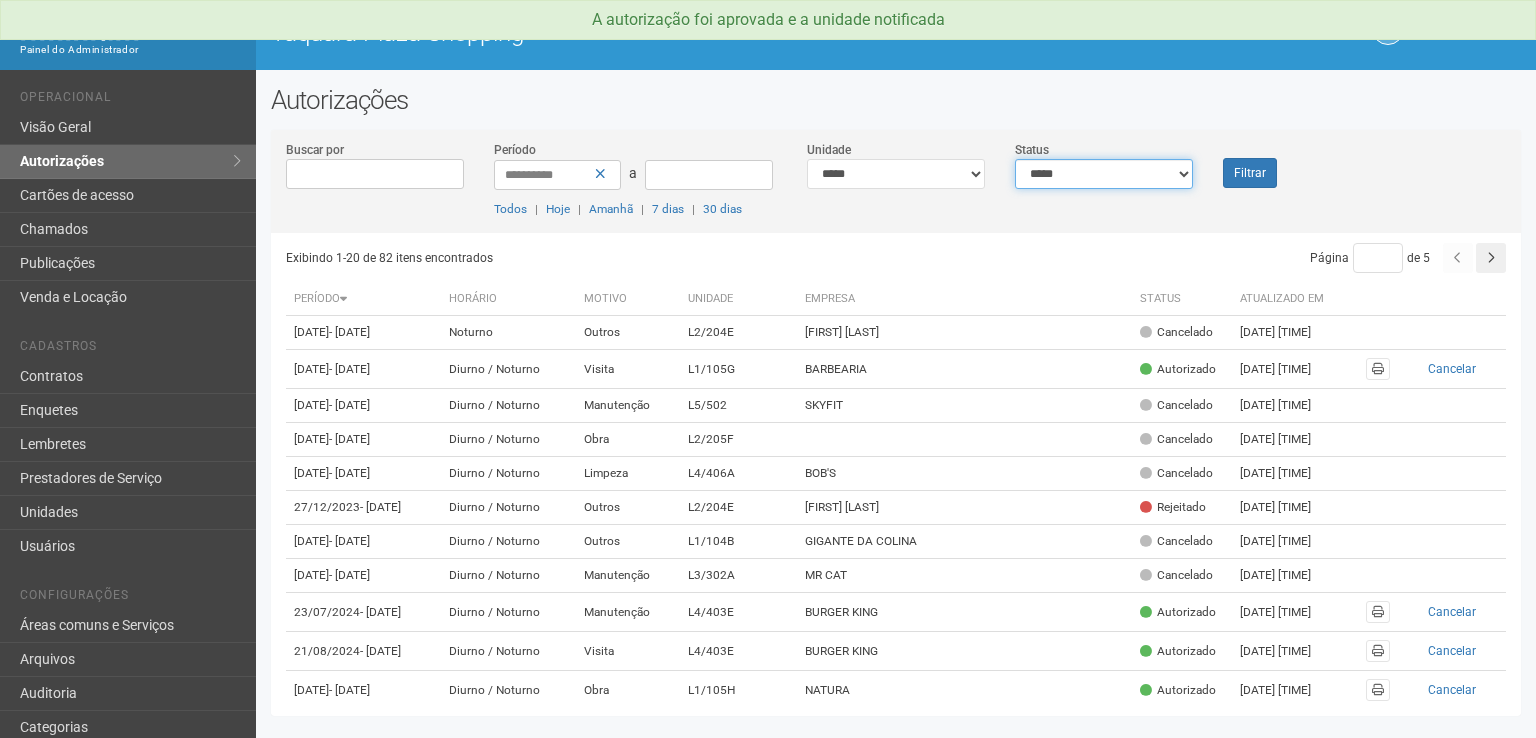 click on "**********" at bounding box center [1104, 174] 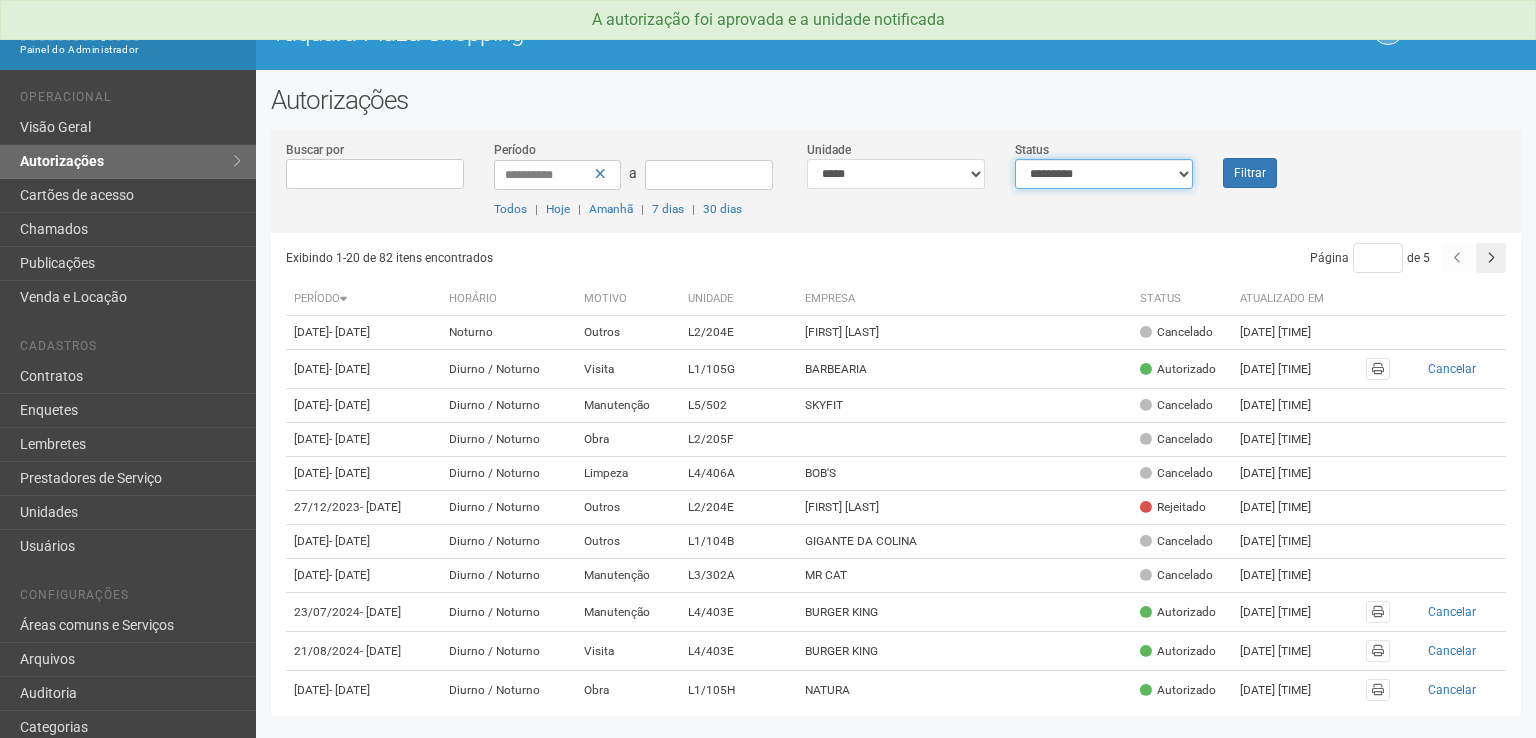 click on "**********" at bounding box center [1104, 174] 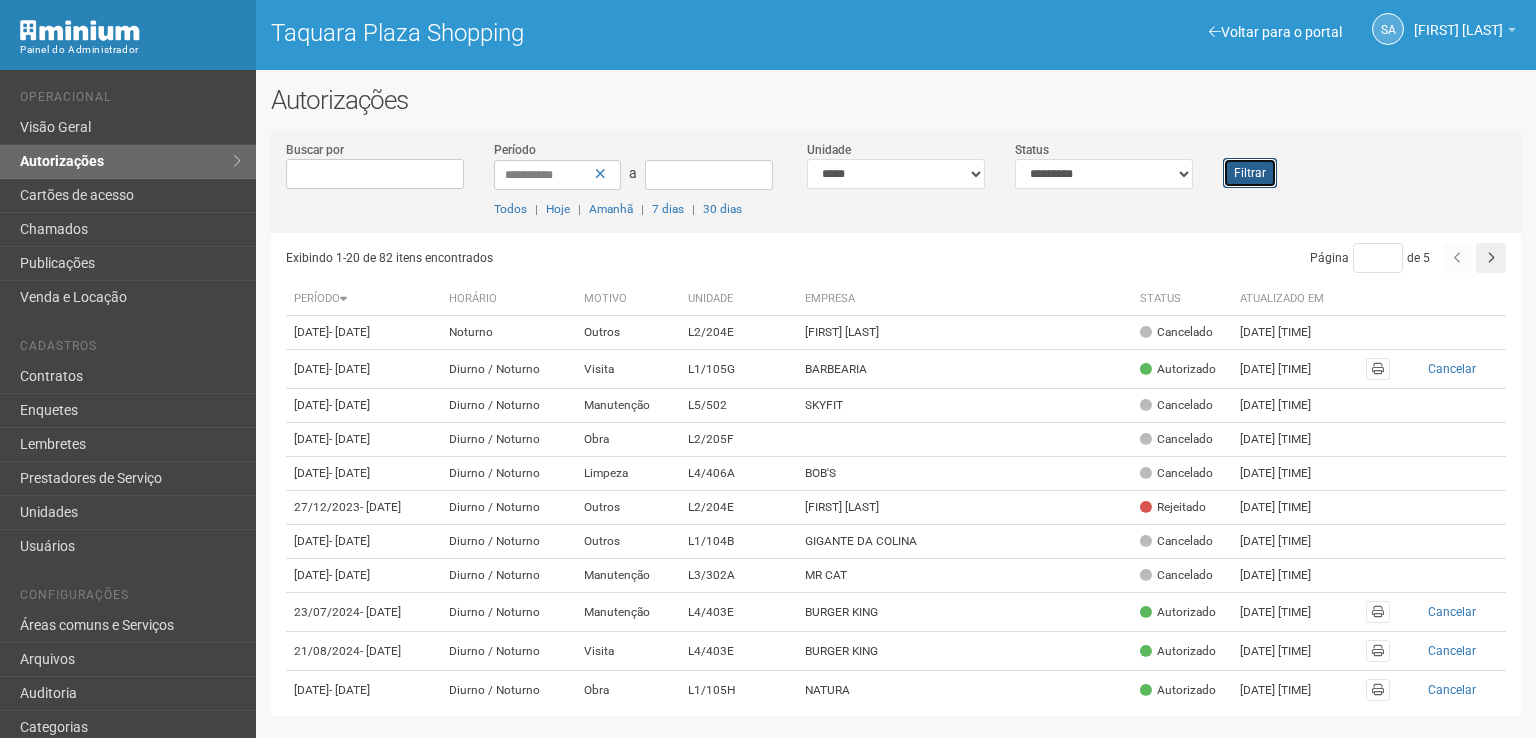 click on "Filtrar" at bounding box center [1250, 173] 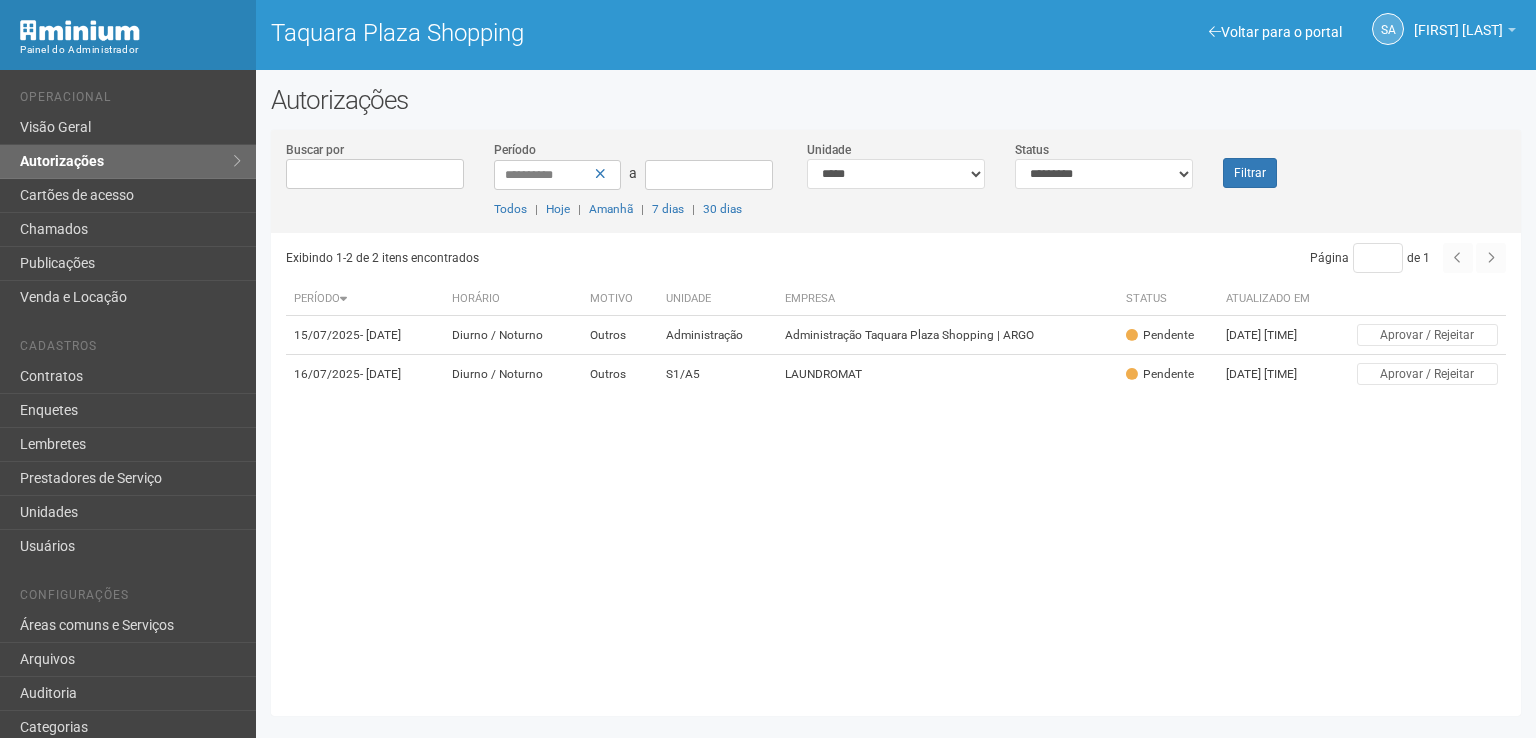 scroll, scrollTop: 0, scrollLeft: 0, axis: both 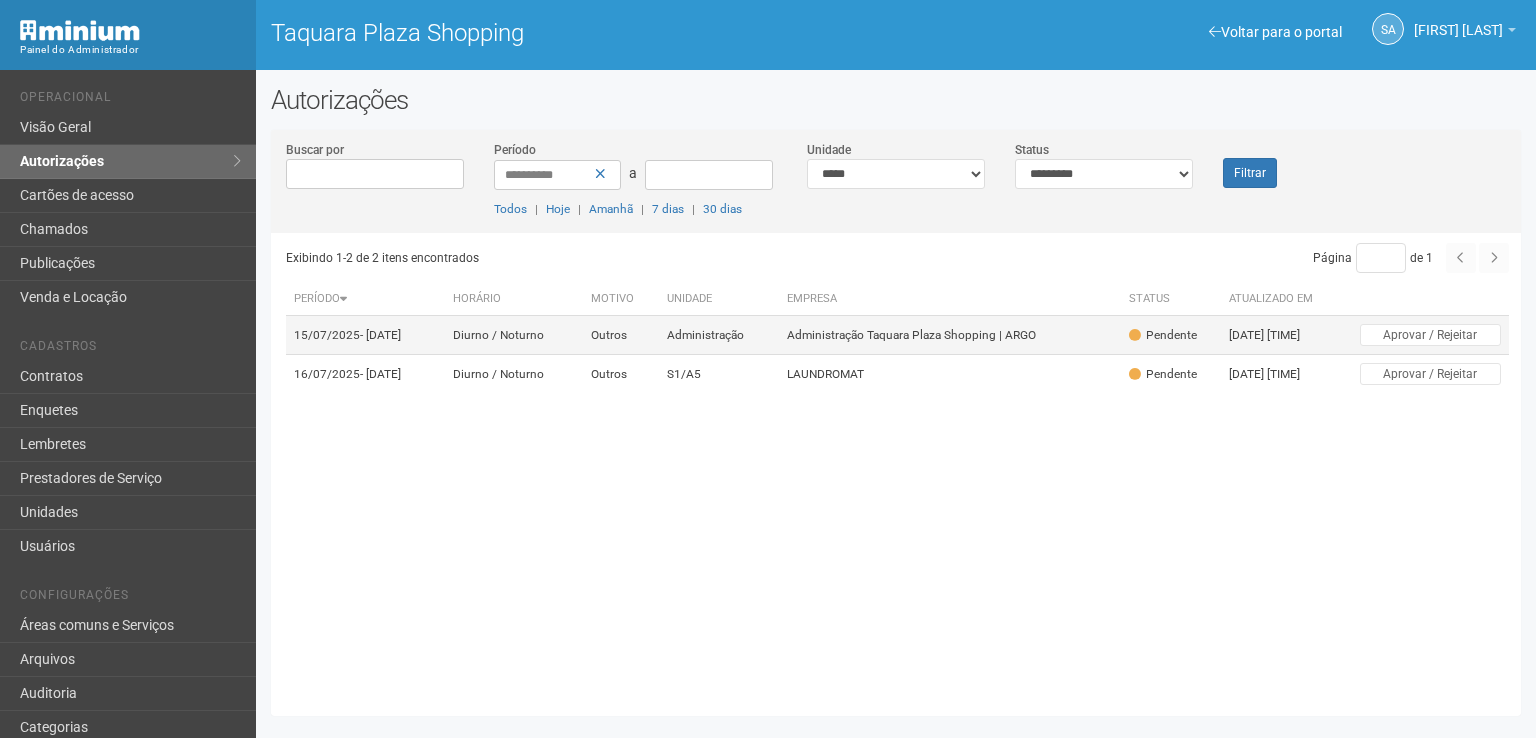click on "Administração Taquara Plaza Shopping | ARGO" at bounding box center [950, 335] 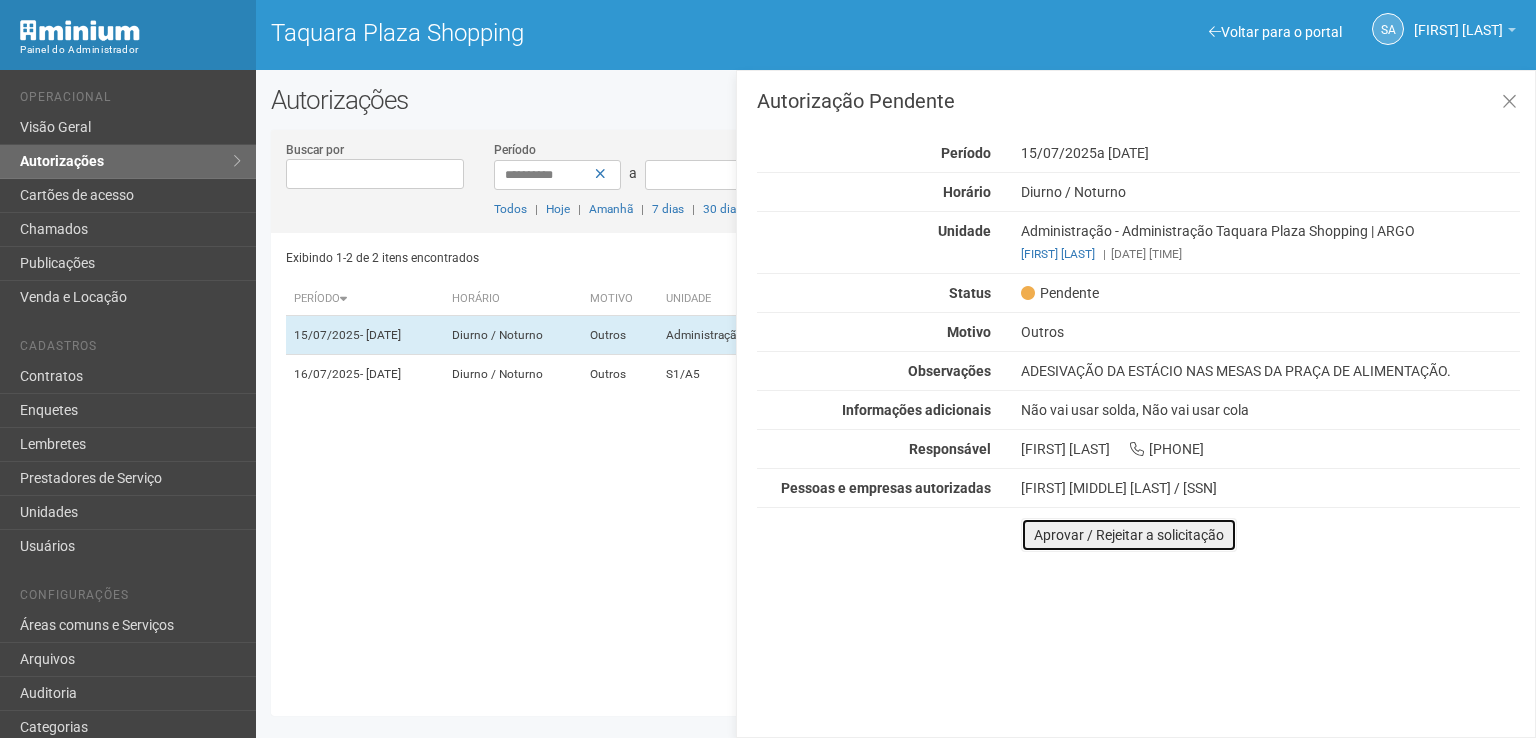 click on "Aprovar / Rejeitar a solicitação" at bounding box center [1129, 535] 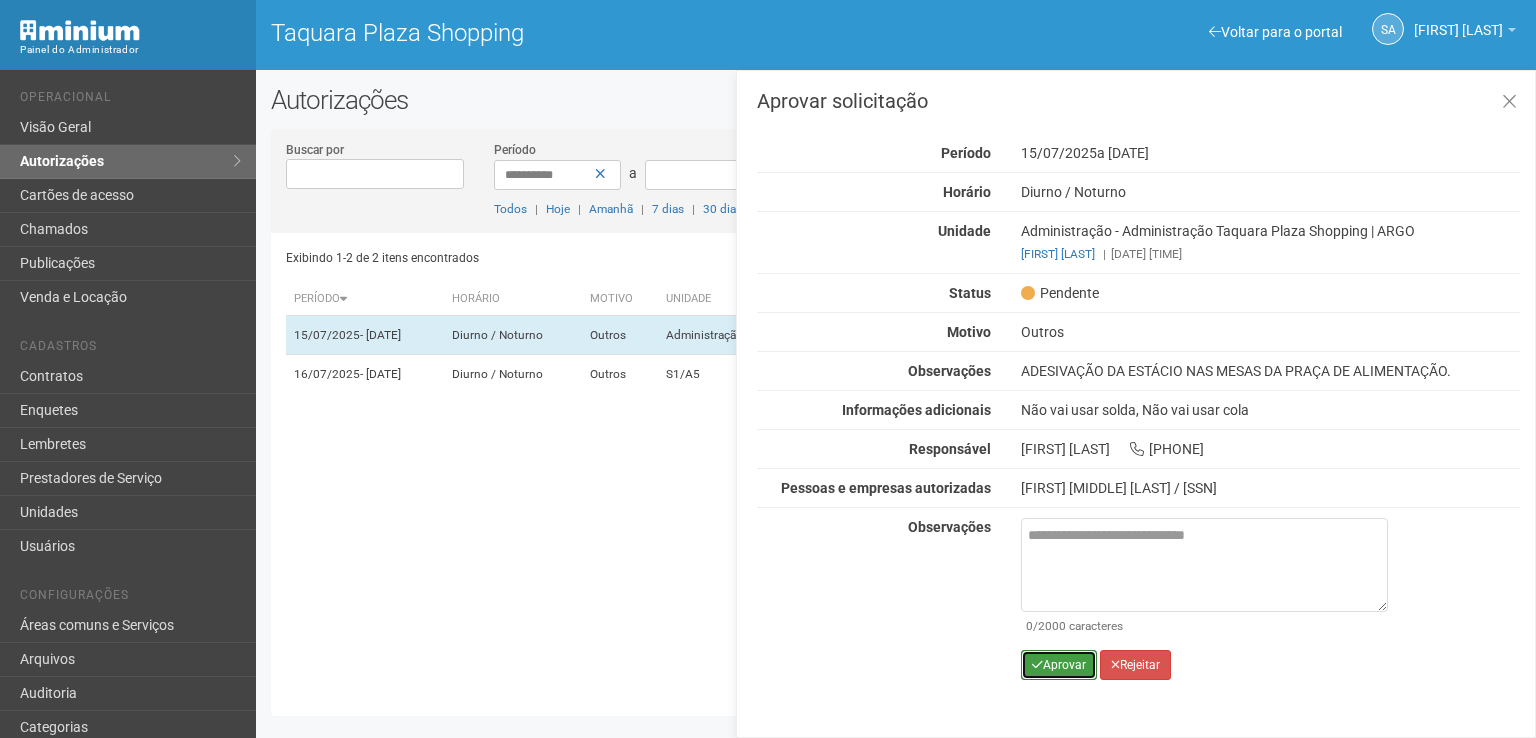 click on "Aprovar" at bounding box center (1059, 665) 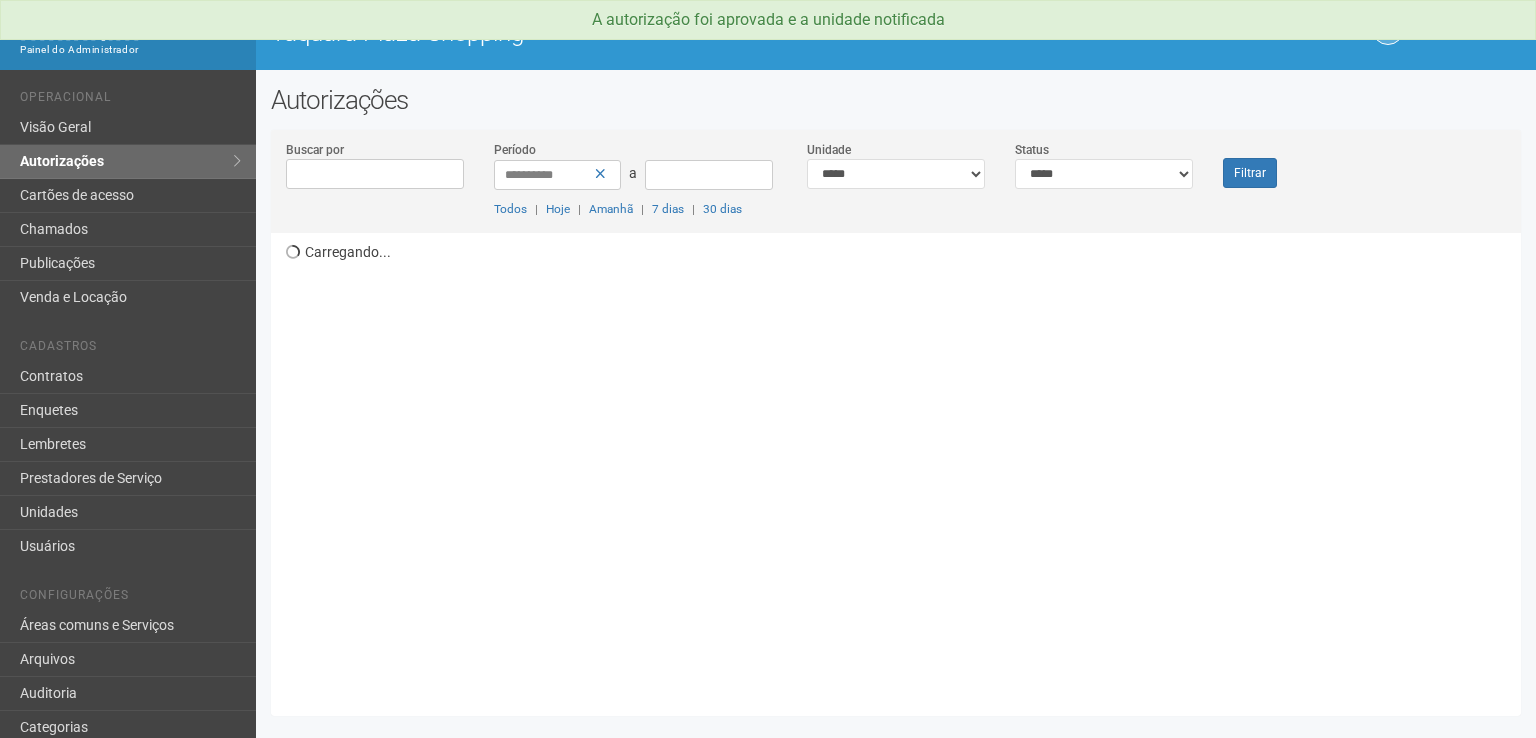 scroll, scrollTop: 0, scrollLeft: 0, axis: both 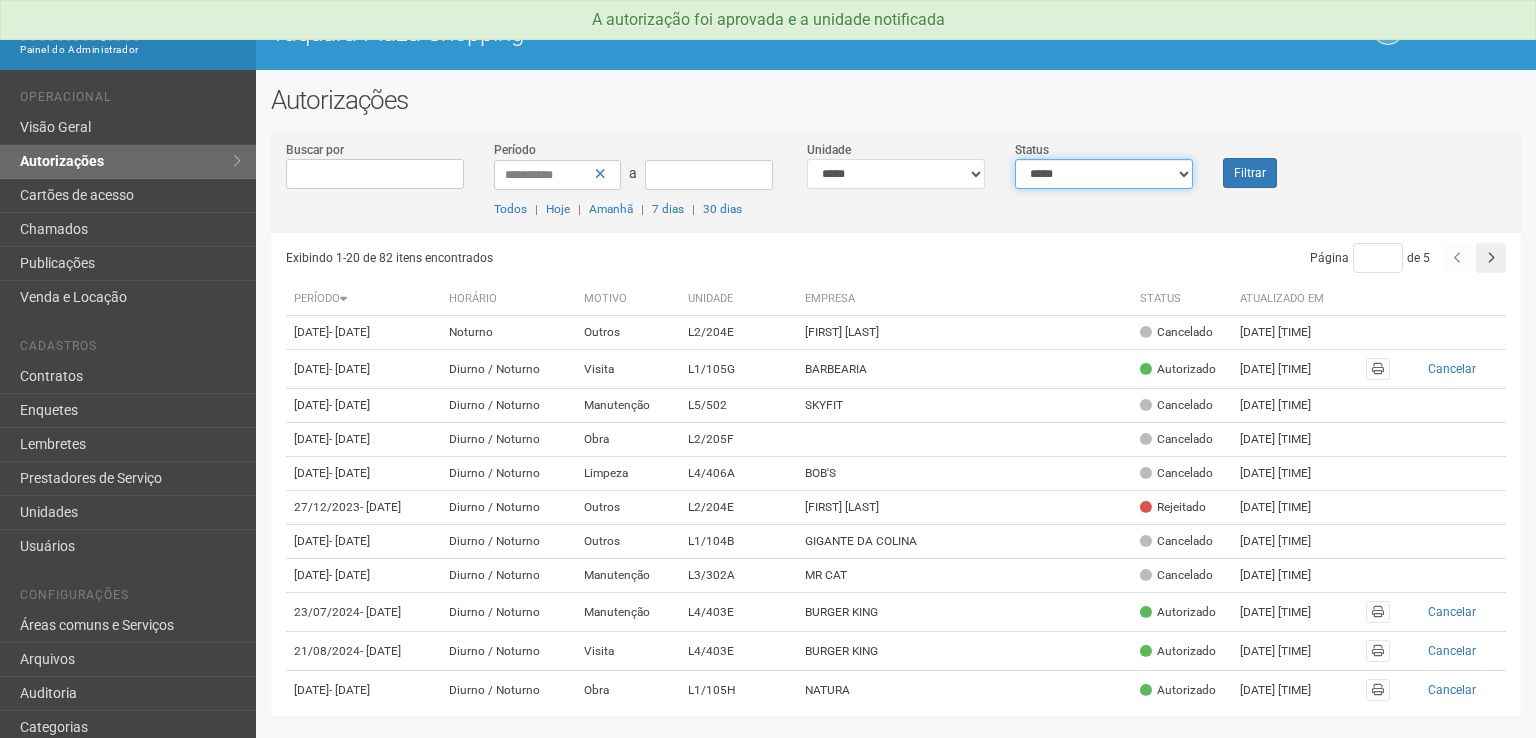 click on "**********" at bounding box center (1104, 174) 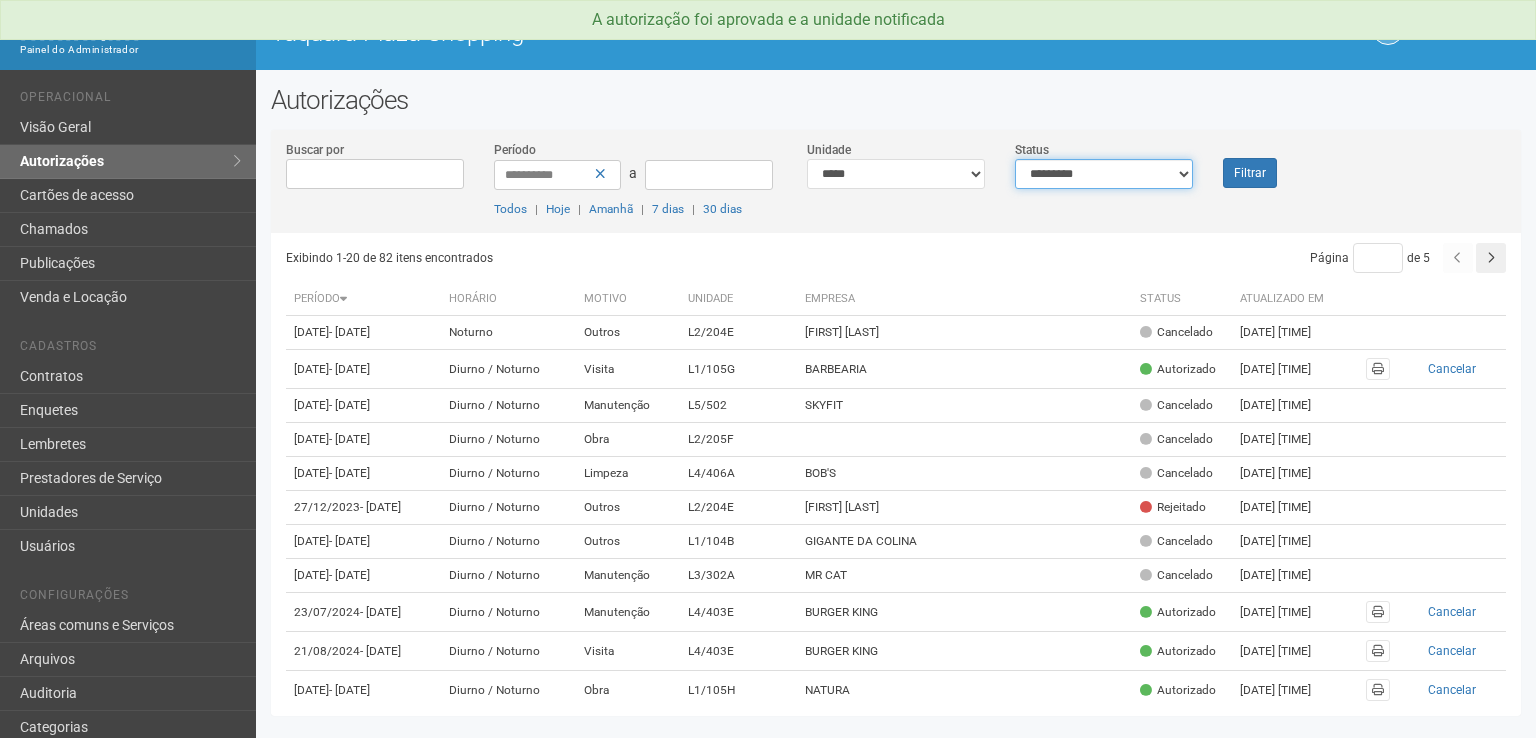 click on "**********" at bounding box center (1104, 174) 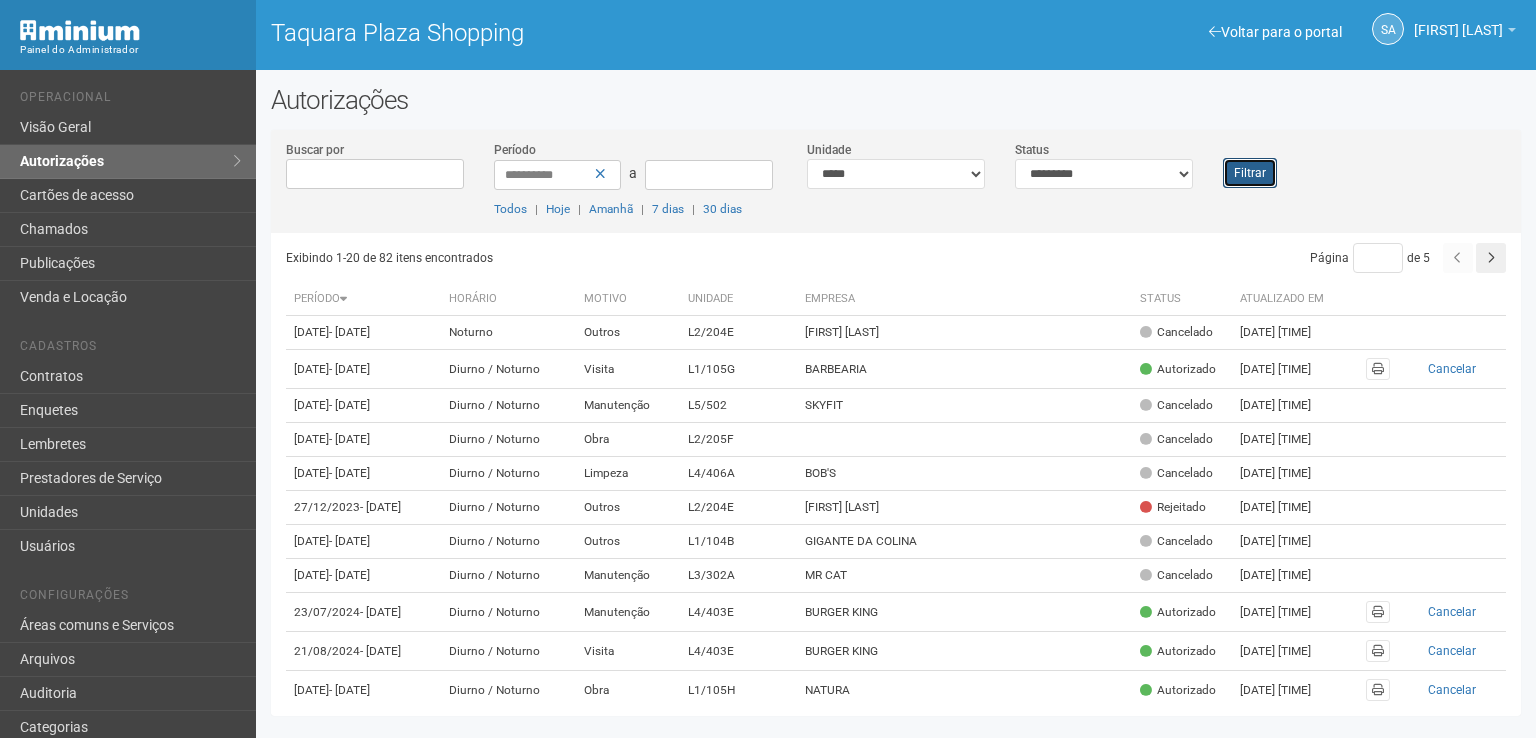 click on "Filtrar" at bounding box center (1250, 173) 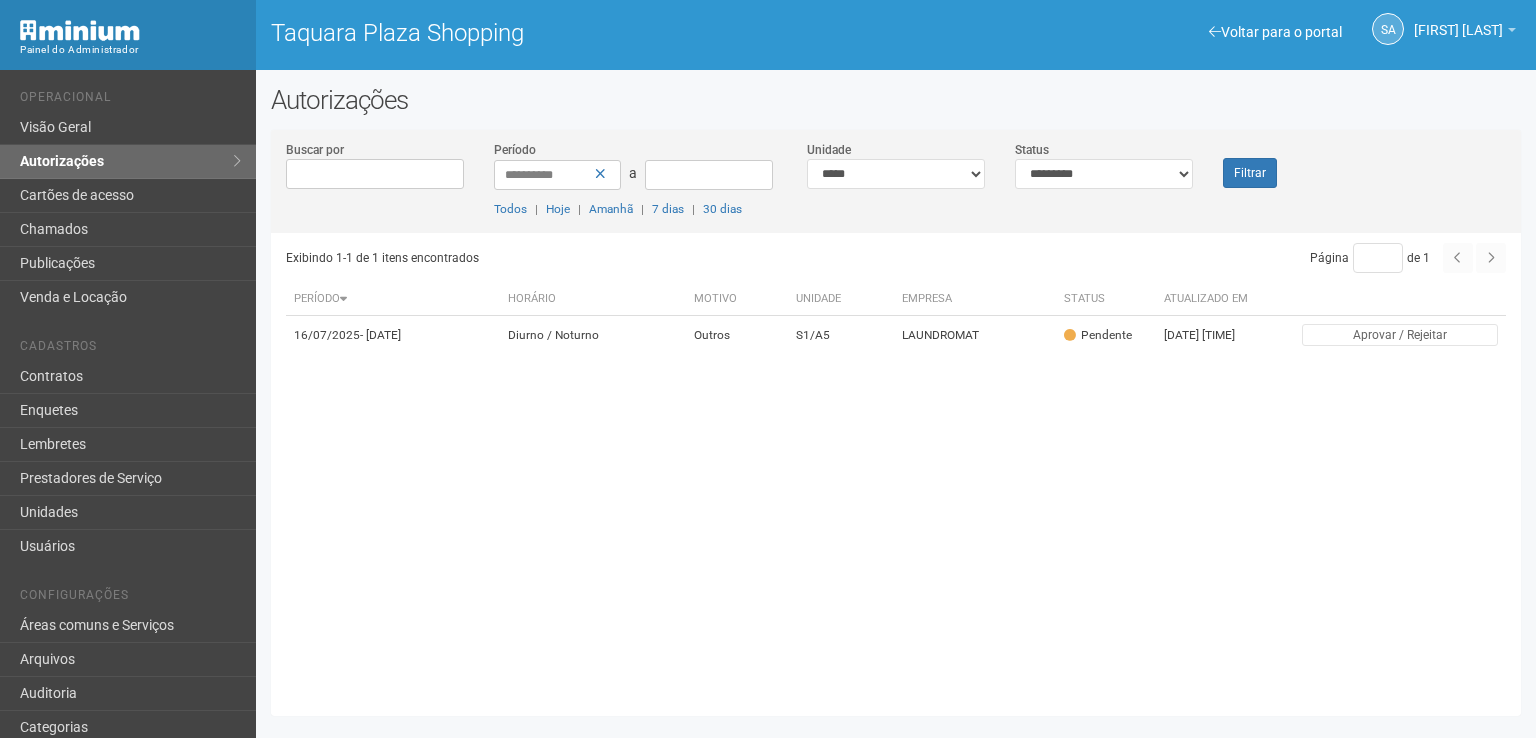 scroll, scrollTop: 0, scrollLeft: 0, axis: both 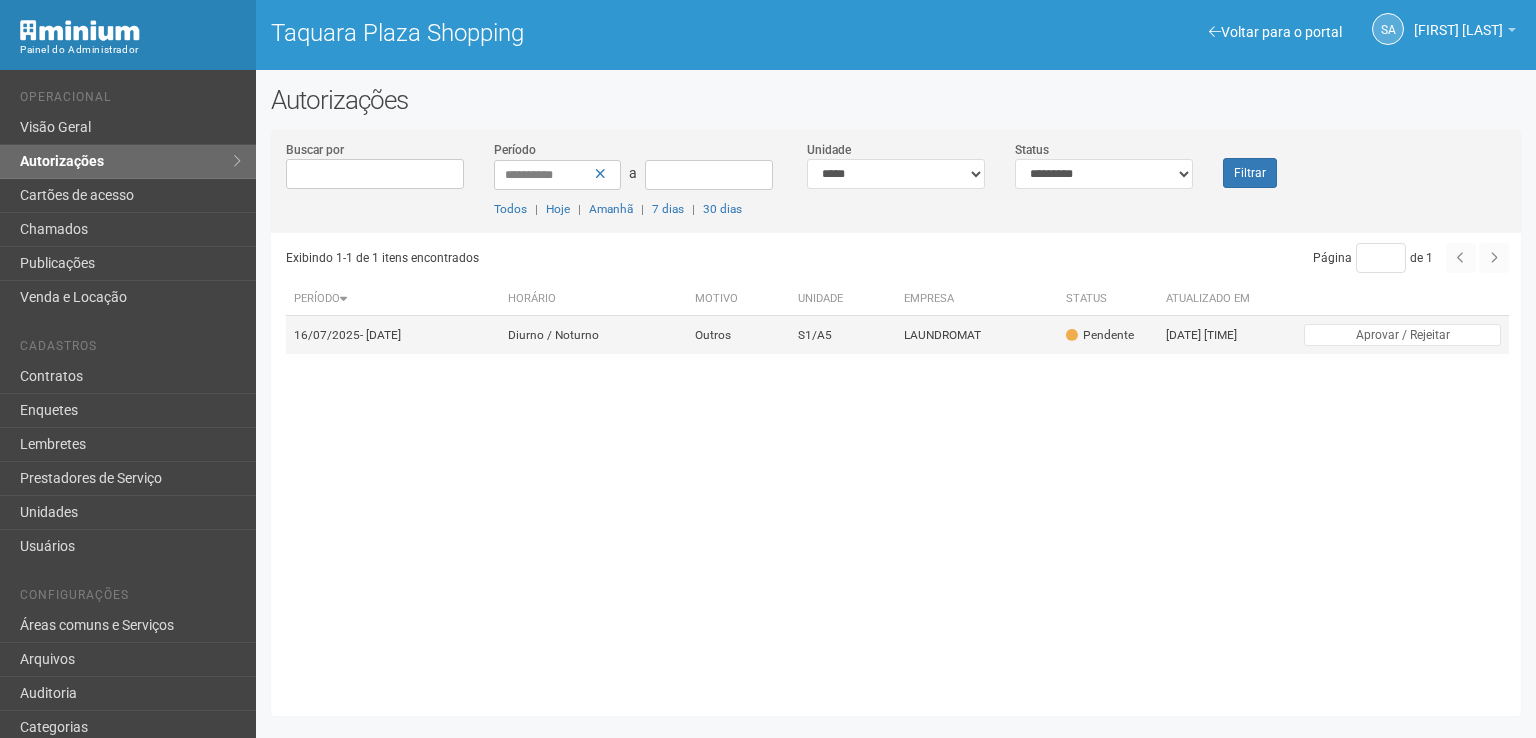 click on "Pendente" at bounding box center (1100, 335) 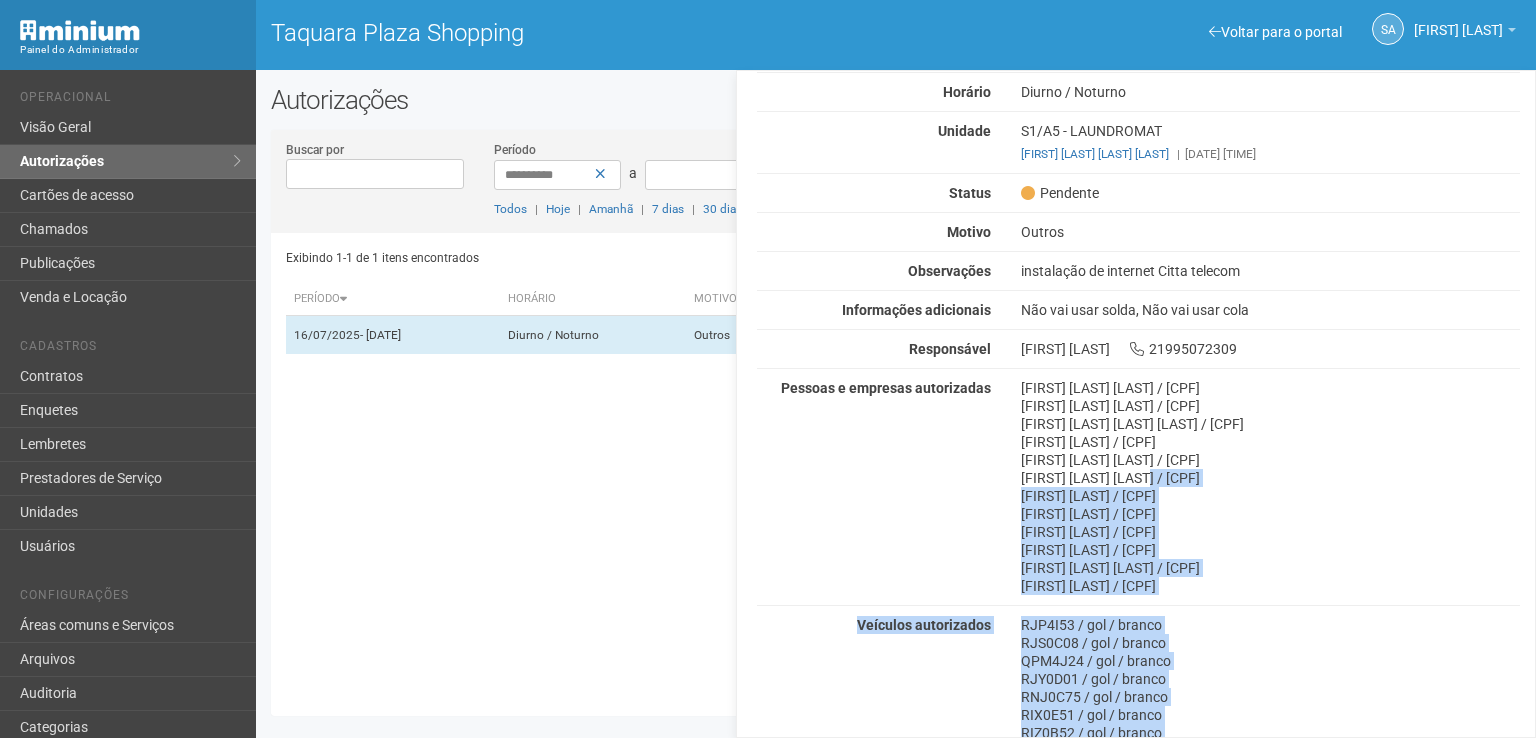 scroll, scrollTop: 175, scrollLeft: 0, axis: vertical 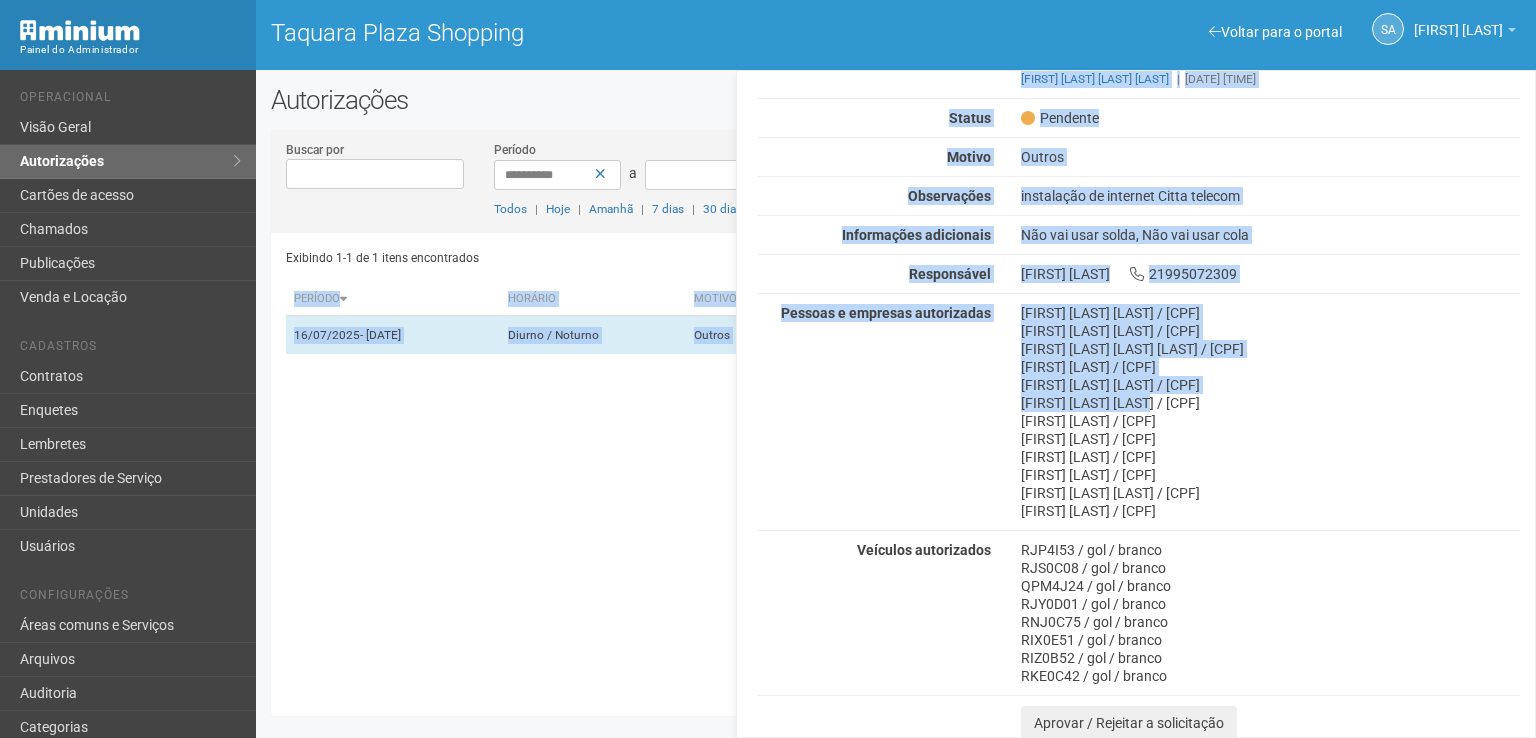 drag, startPoint x: 1176, startPoint y: 578, endPoint x: 1181, endPoint y: 776, distance: 198.06313 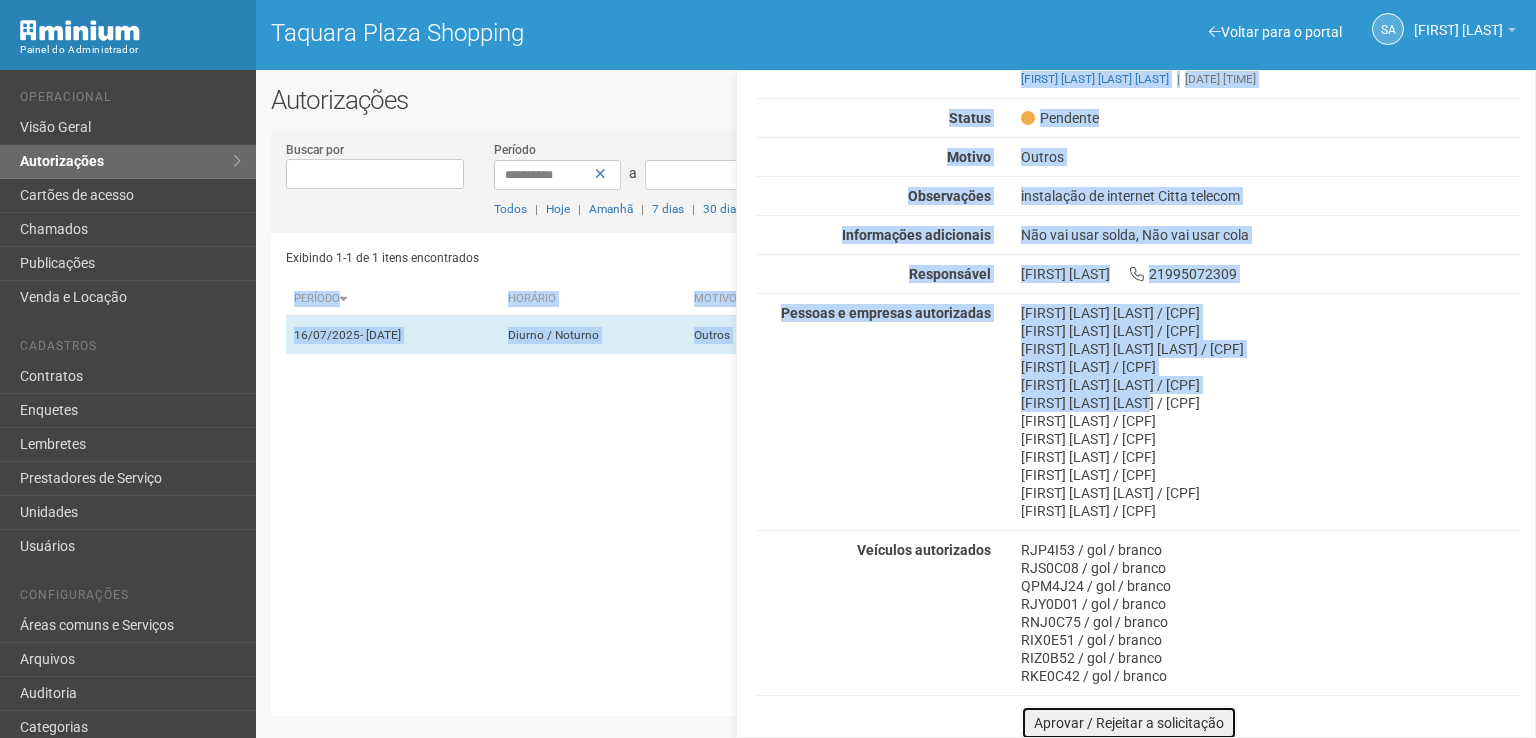 click on "Aprovar / Rejeitar a solicitação" at bounding box center [1129, 723] 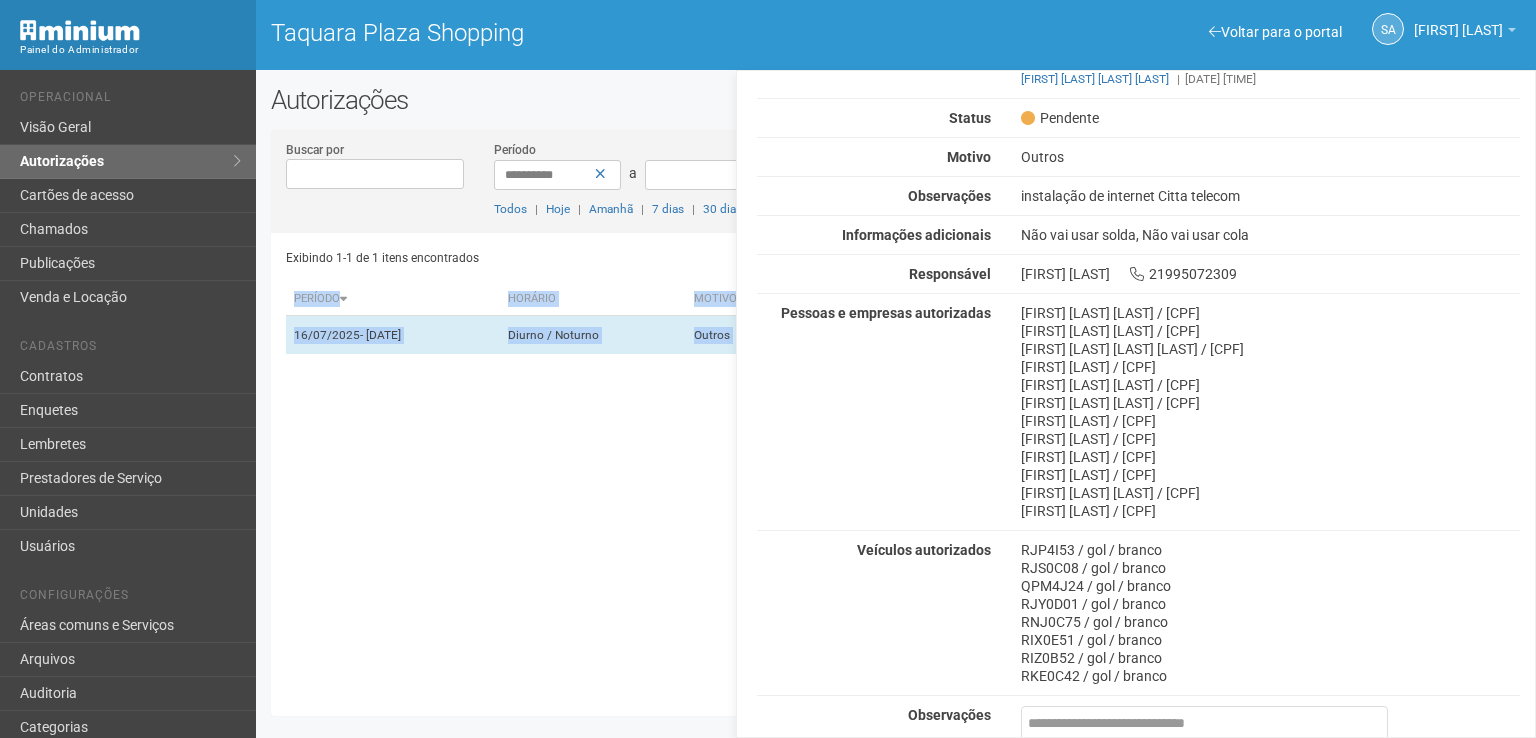 scroll, scrollTop: 0, scrollLeft: 0, axis: both 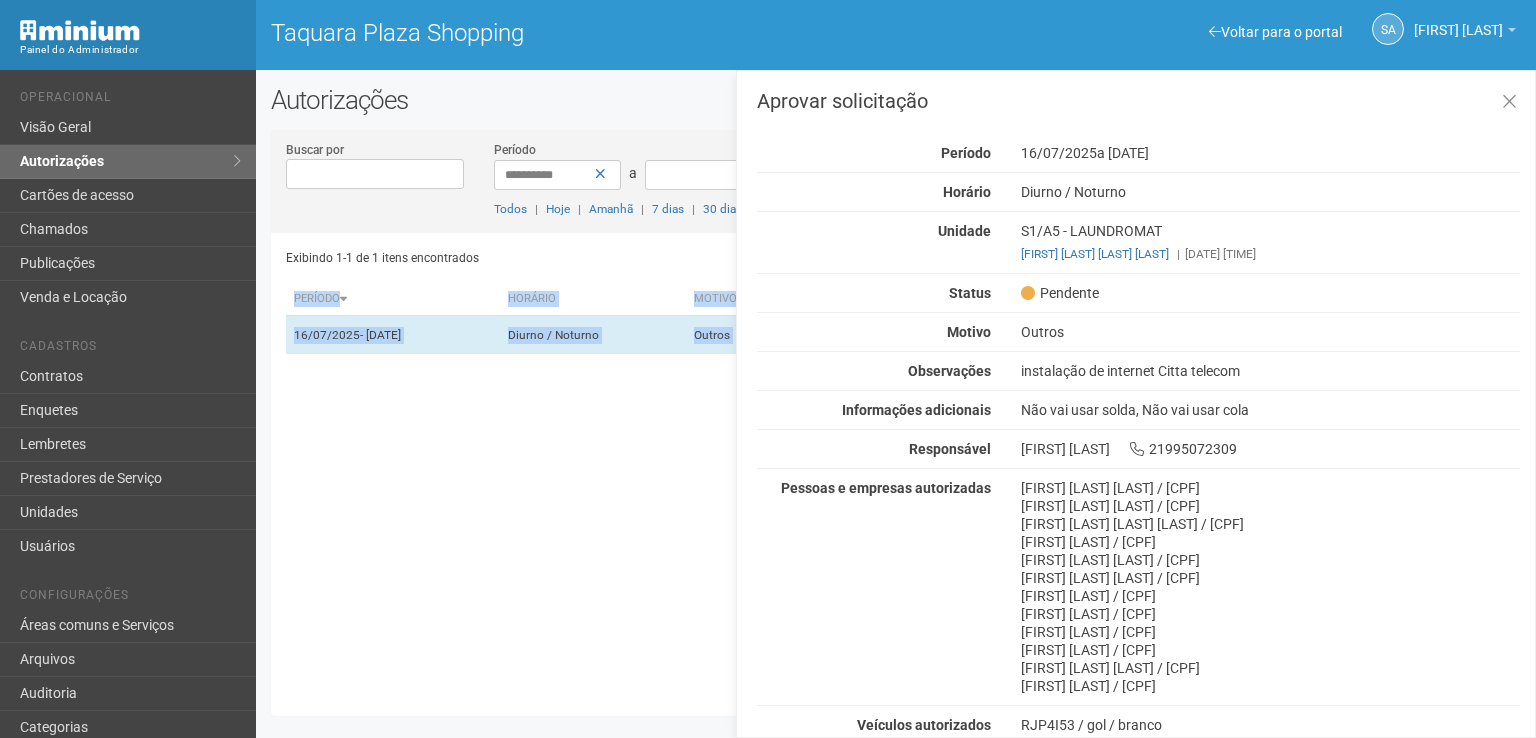 click on "RJP4I53 / gol  / branco" at bounding box center (1270, 725) 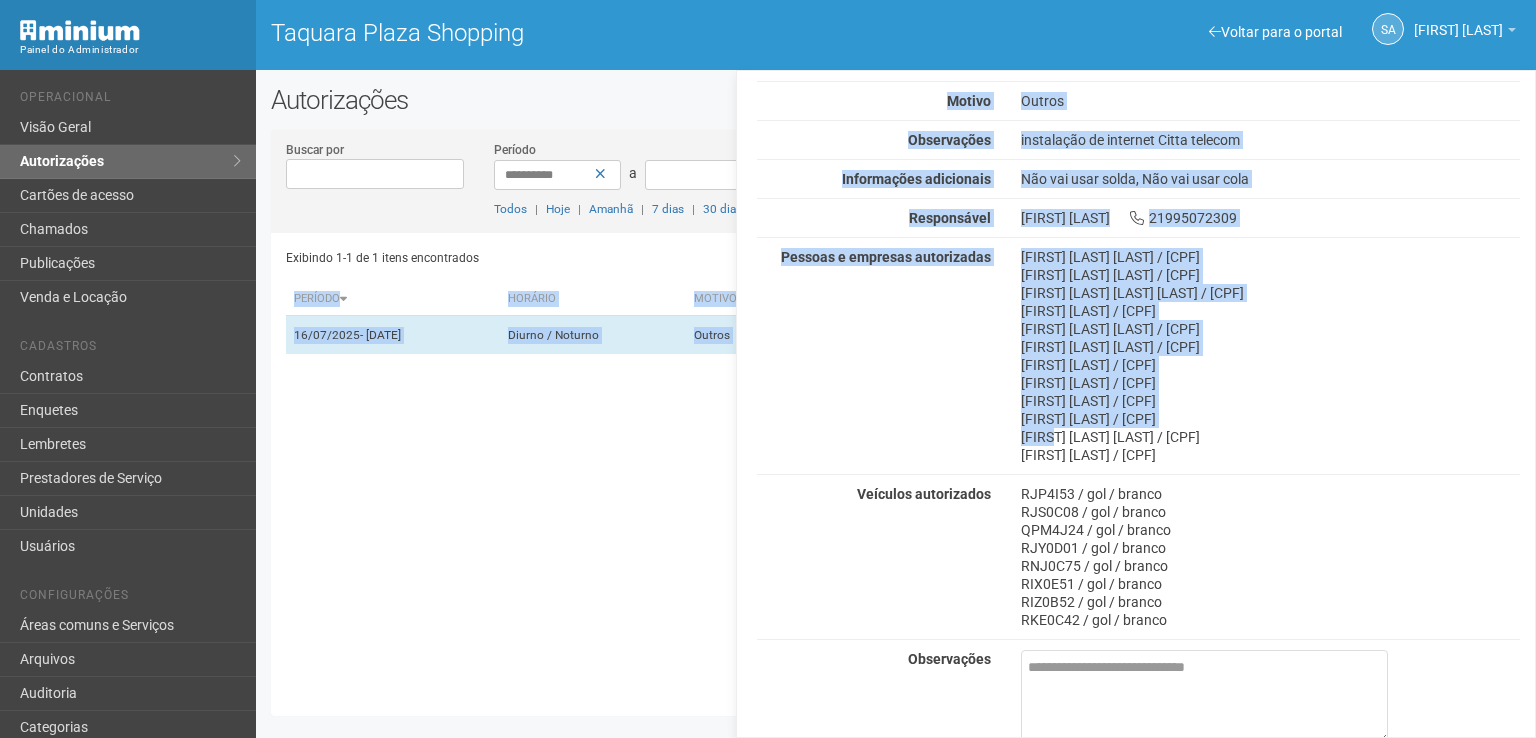 scroll, scrollTop: 317, scrollLeft: 0, axis: vertical 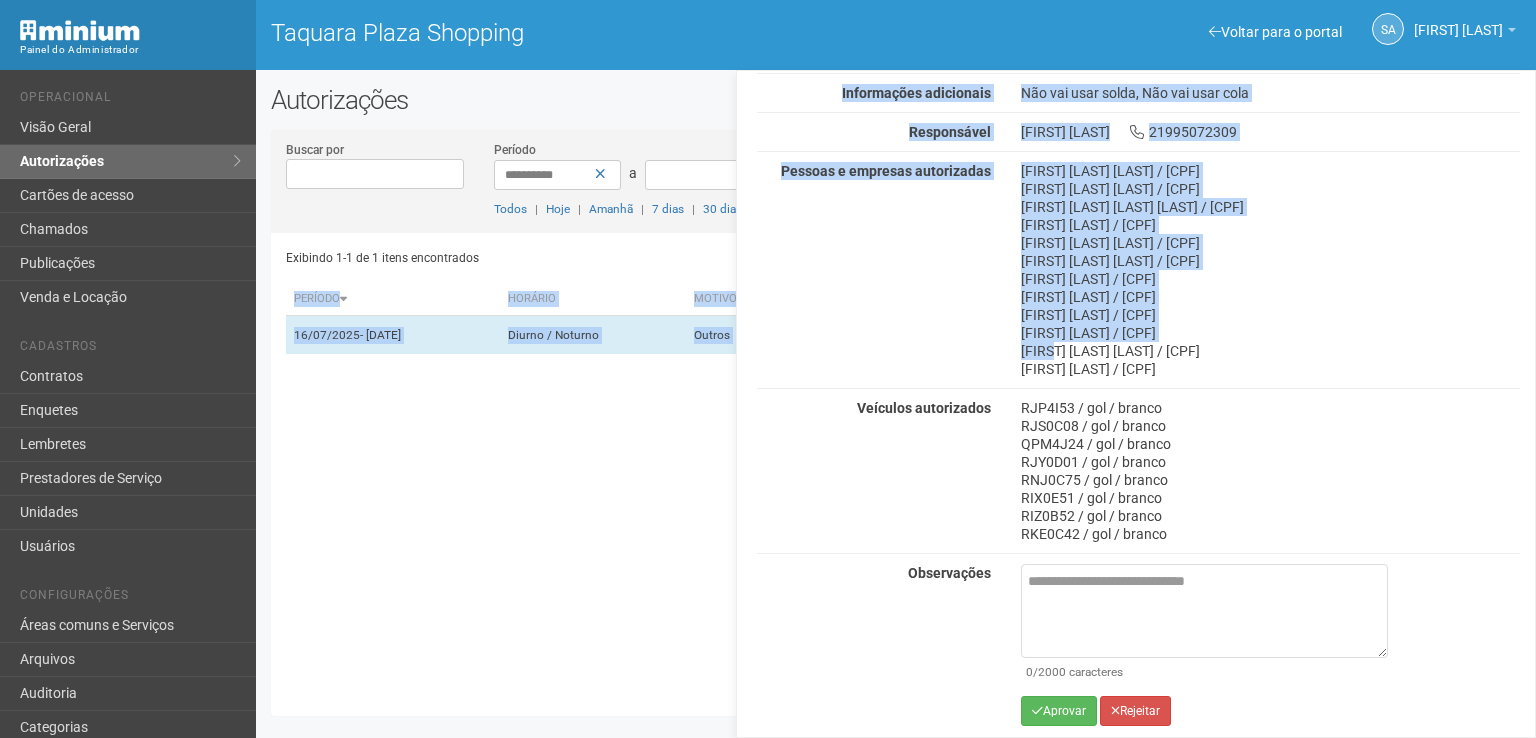 drag, startPoint x: 1057, startPoint y: 673, endPoint x: 1061, endPoint y: 776, distance: 103.077644 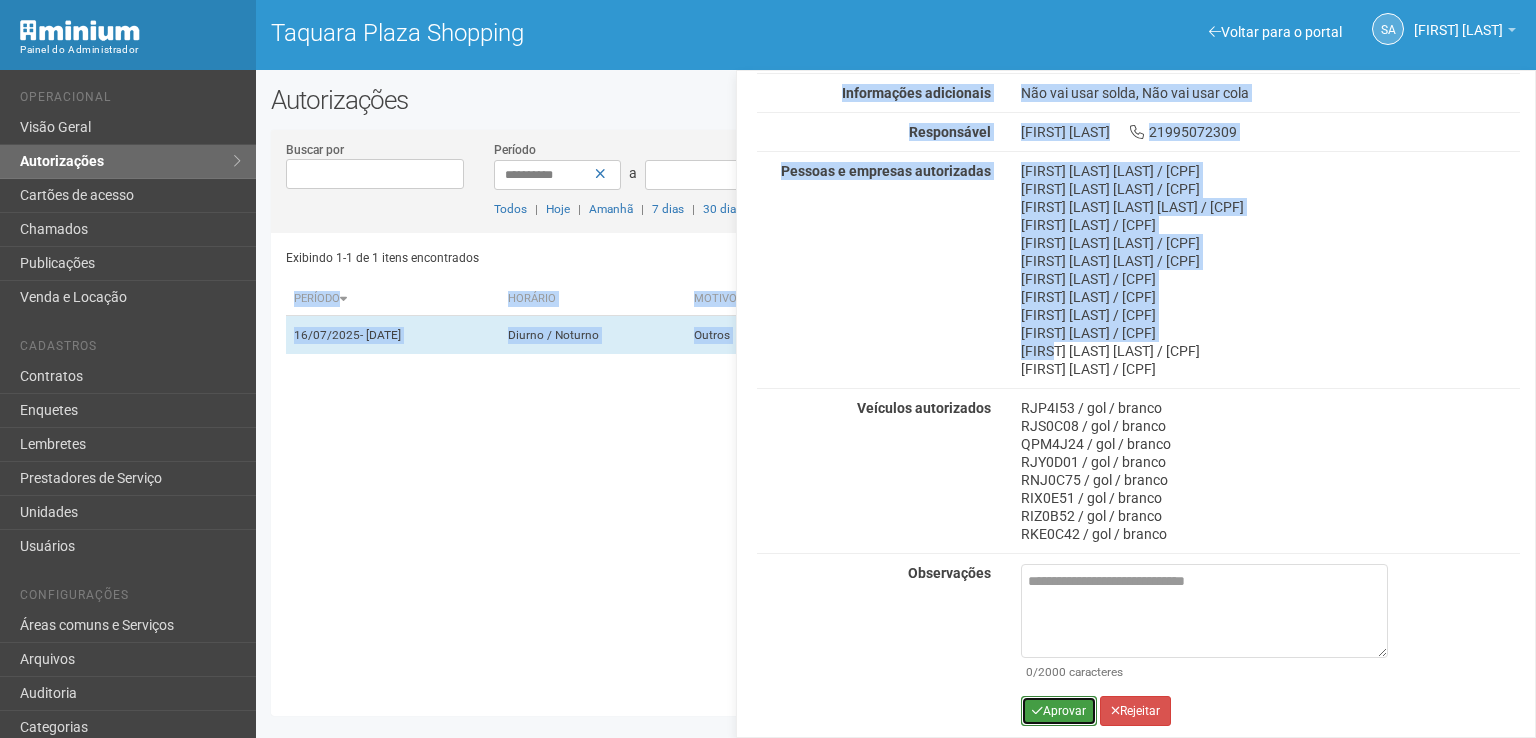 click on "Aprovar" at bounding box center [1059, 711] 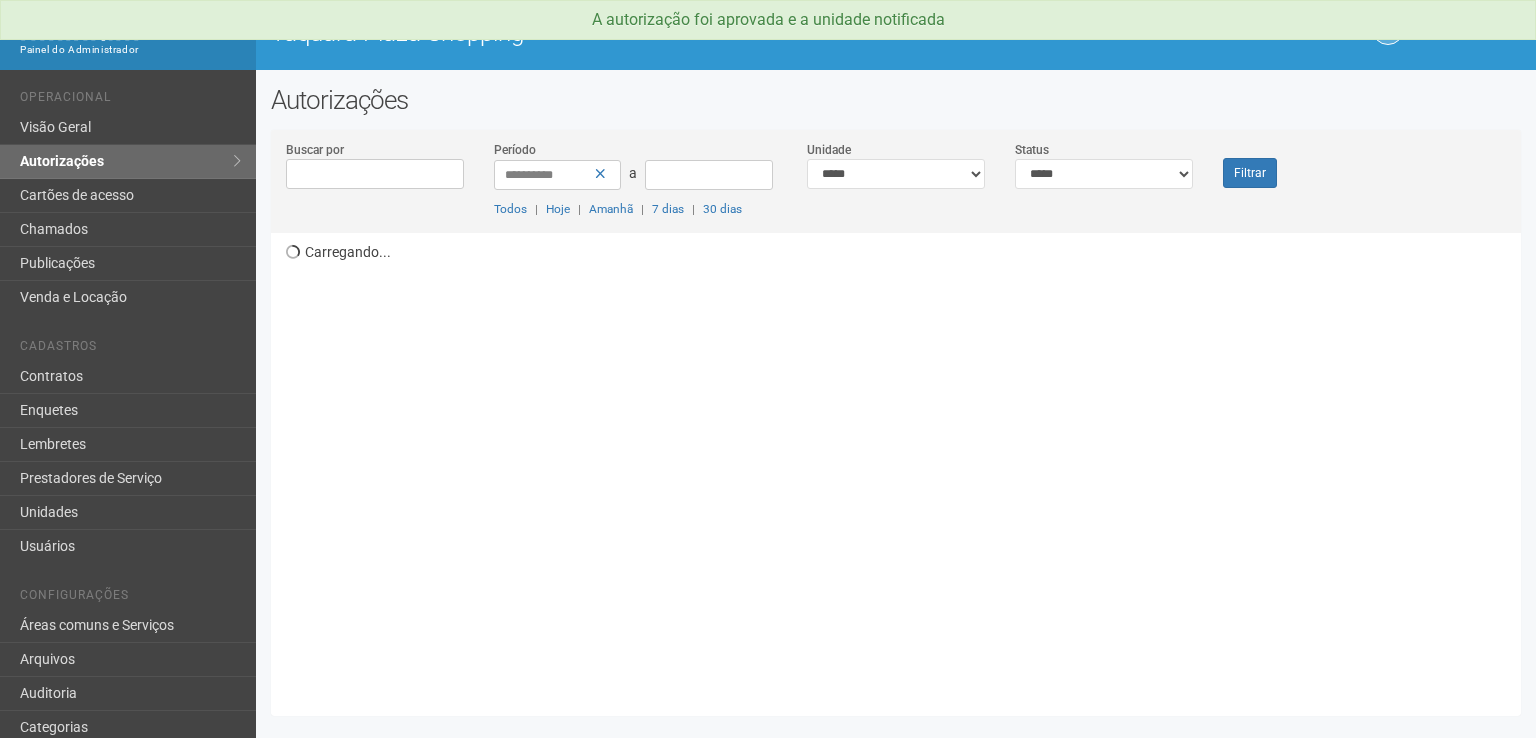 scroll, scrollTop: 0, scrollLeft: 0, axis: both 